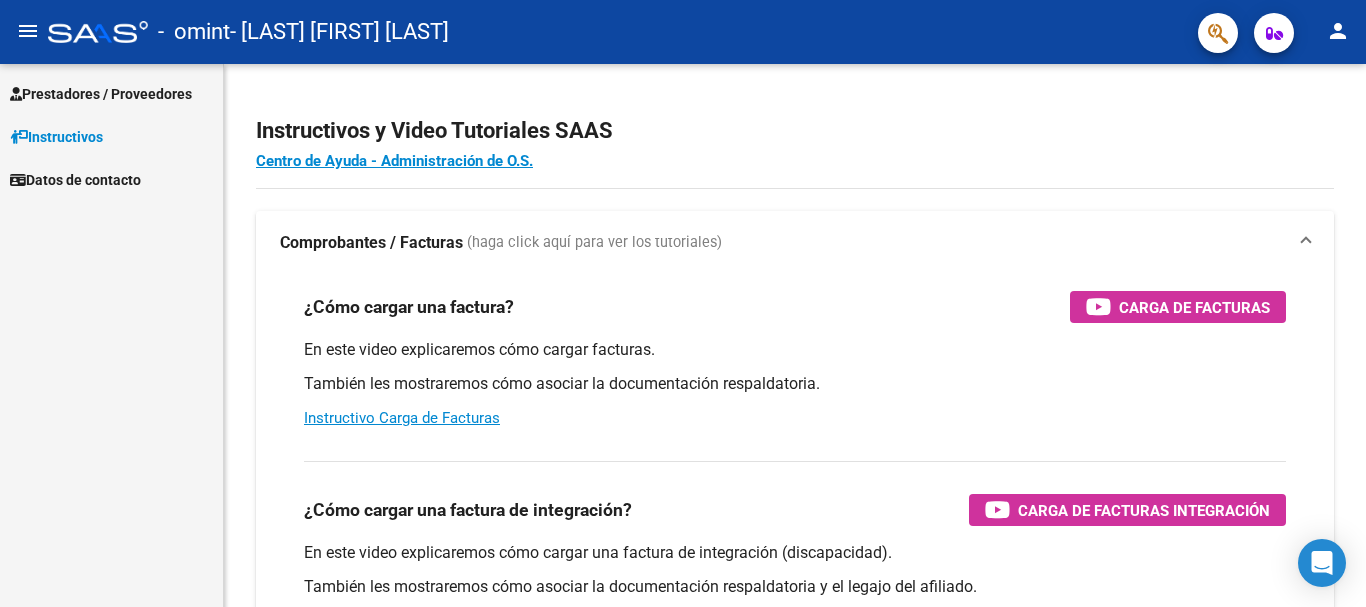 scroll, scrollTop: 0, scrollLeft: 0, axis: both 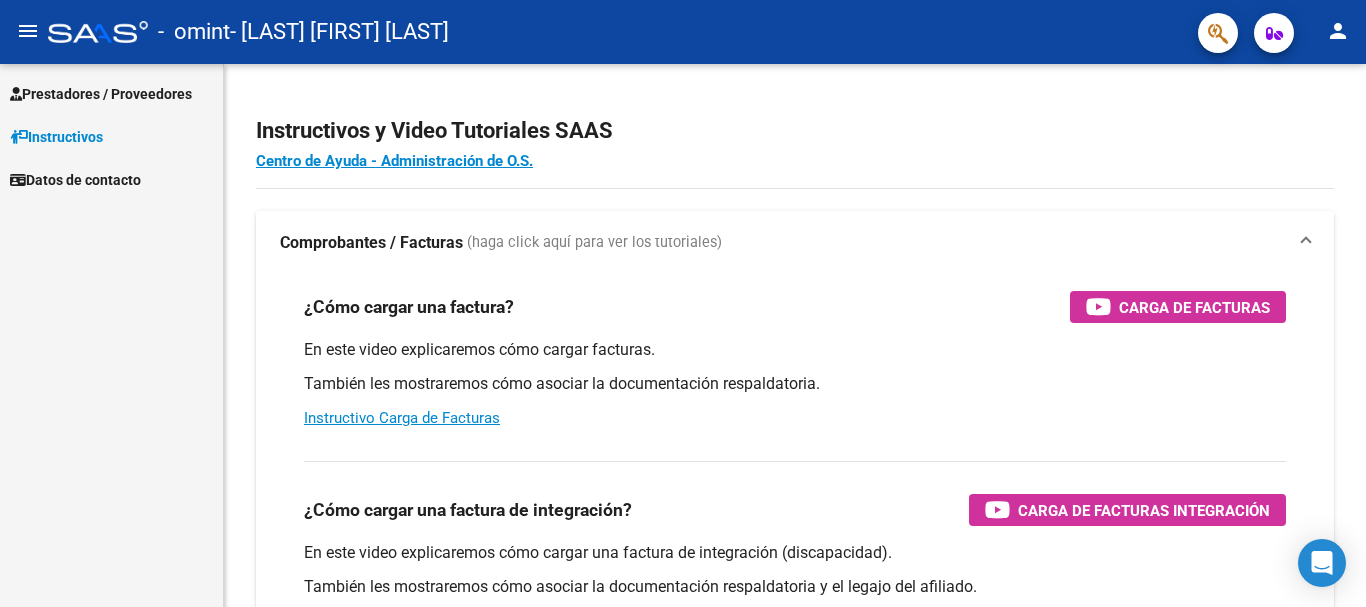click on "Prestadores / Proveedores" at bounding box center [101, 94] 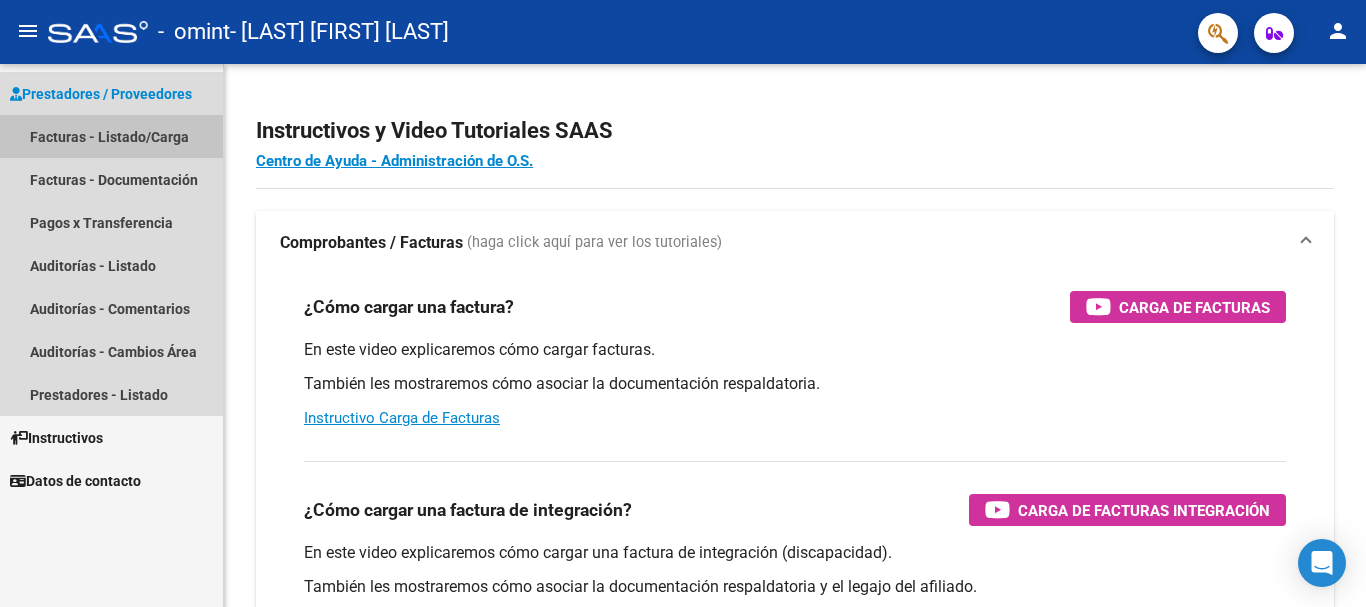 click on "Facturas - Listado/Carga" at bounding box center (111, 136) 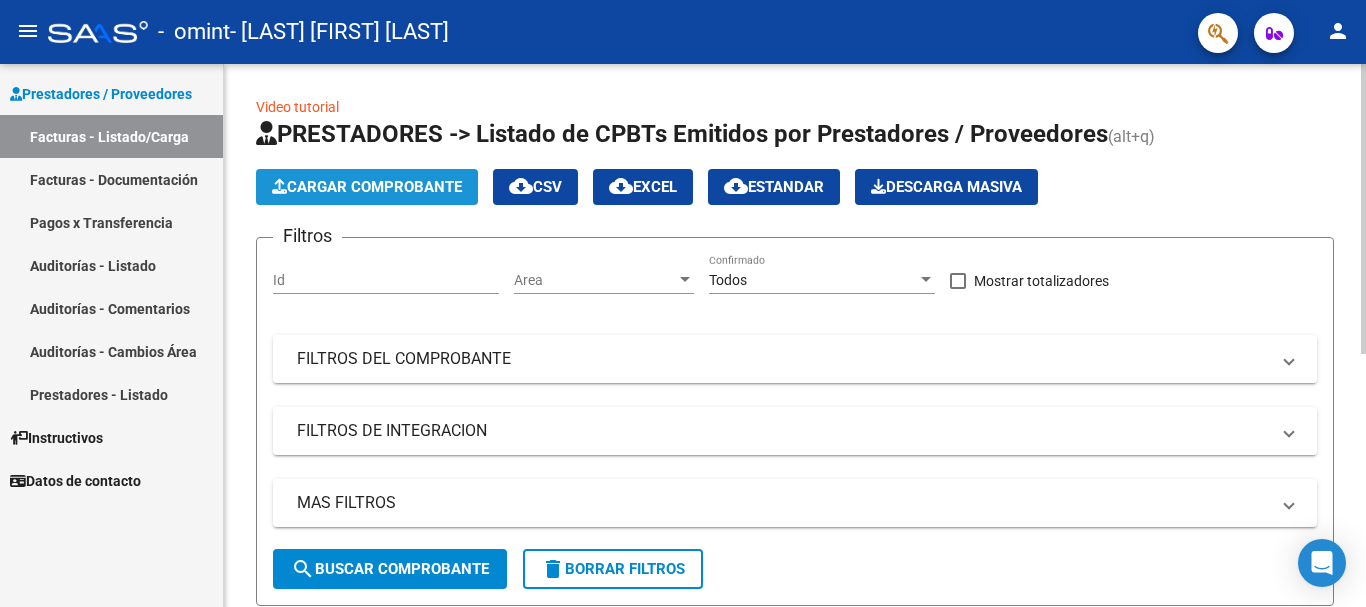 click on "Cargar Comprobante" 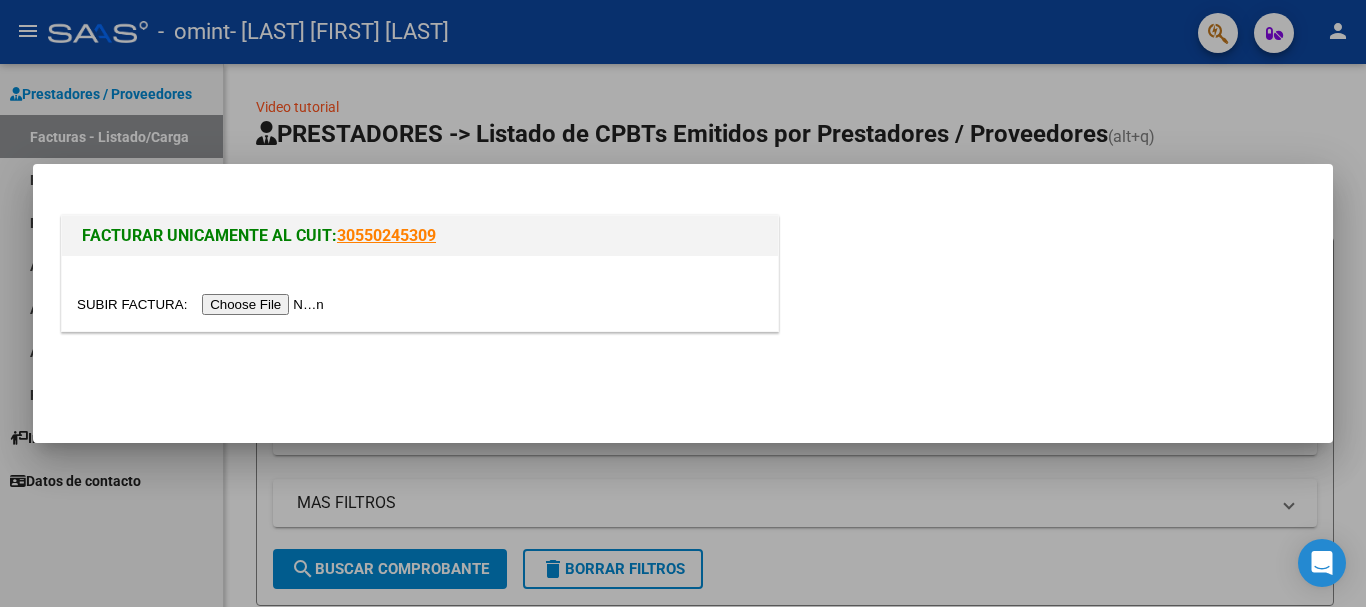 click at bounding box center [203, 304] 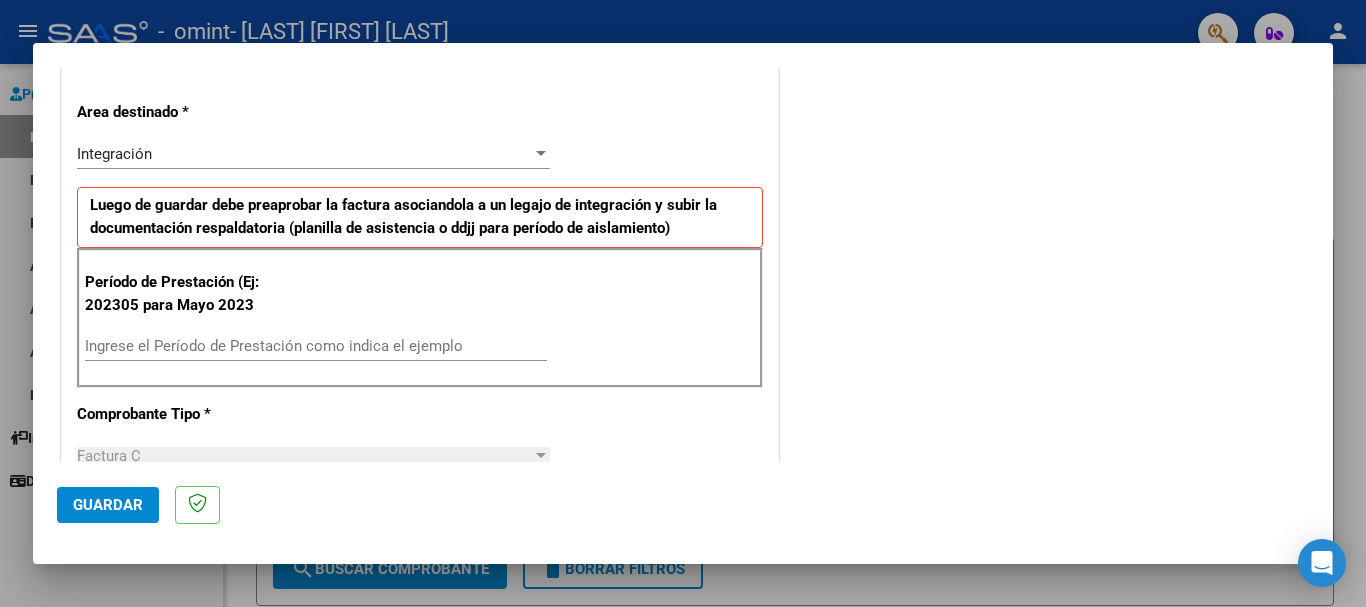 scroll, scrollTop: 500, scrollLeft: 0, axis: vertical 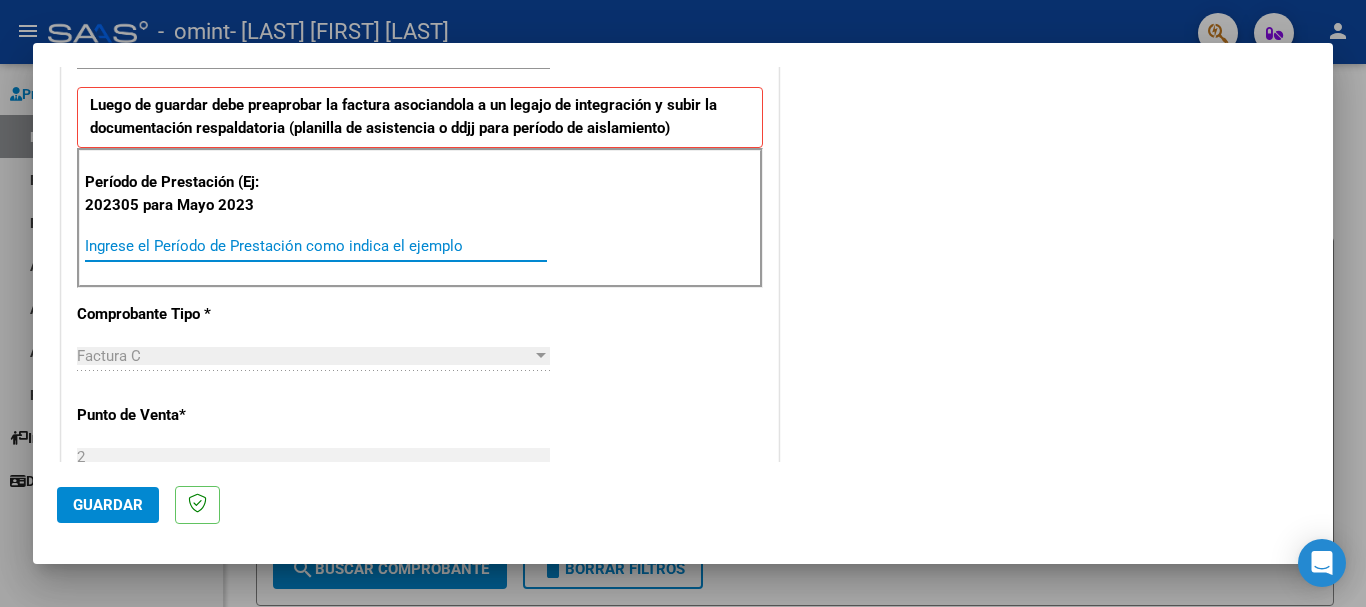 click on "Ingrese el Período de Prestación como indica el ejemplo" at bounding box center [316, 246] 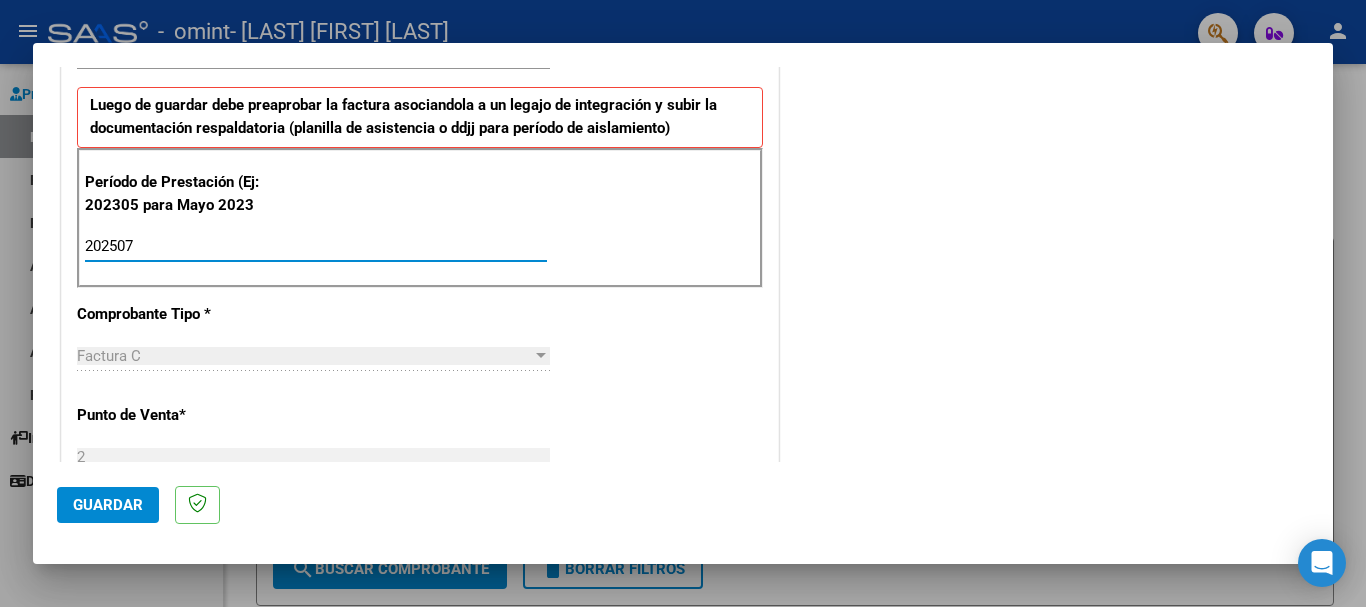 type on "202507" 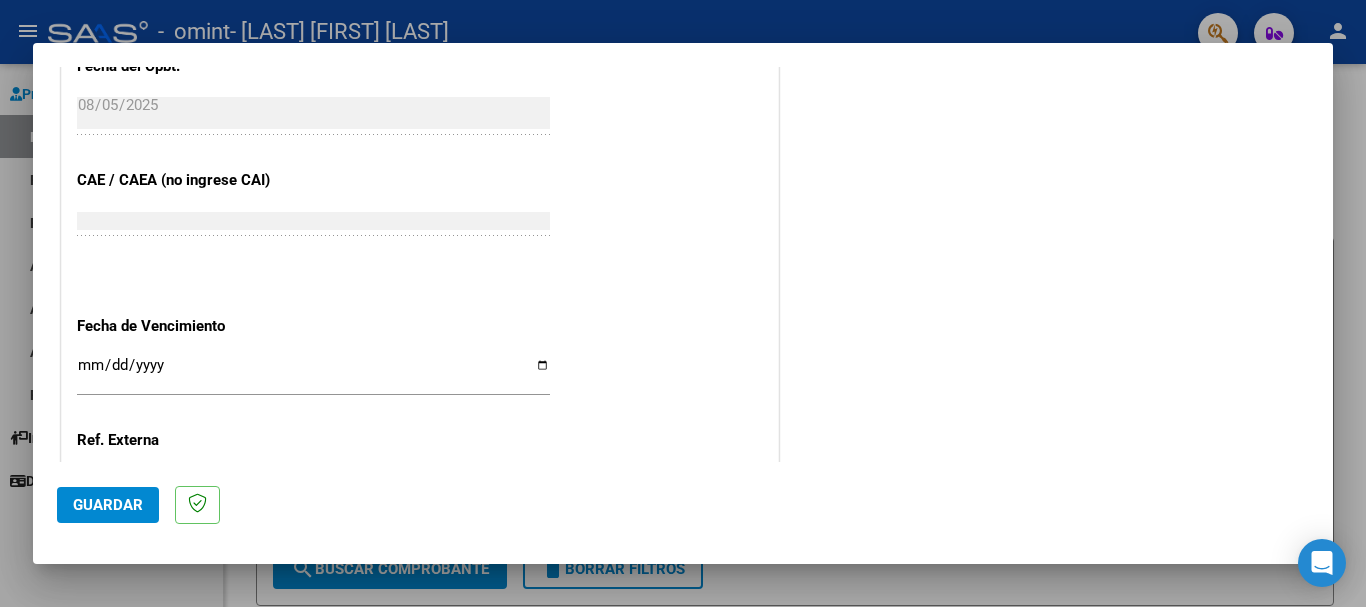 scroll, scrollTop: 1100, scrollLeft: 0, axis: vertical 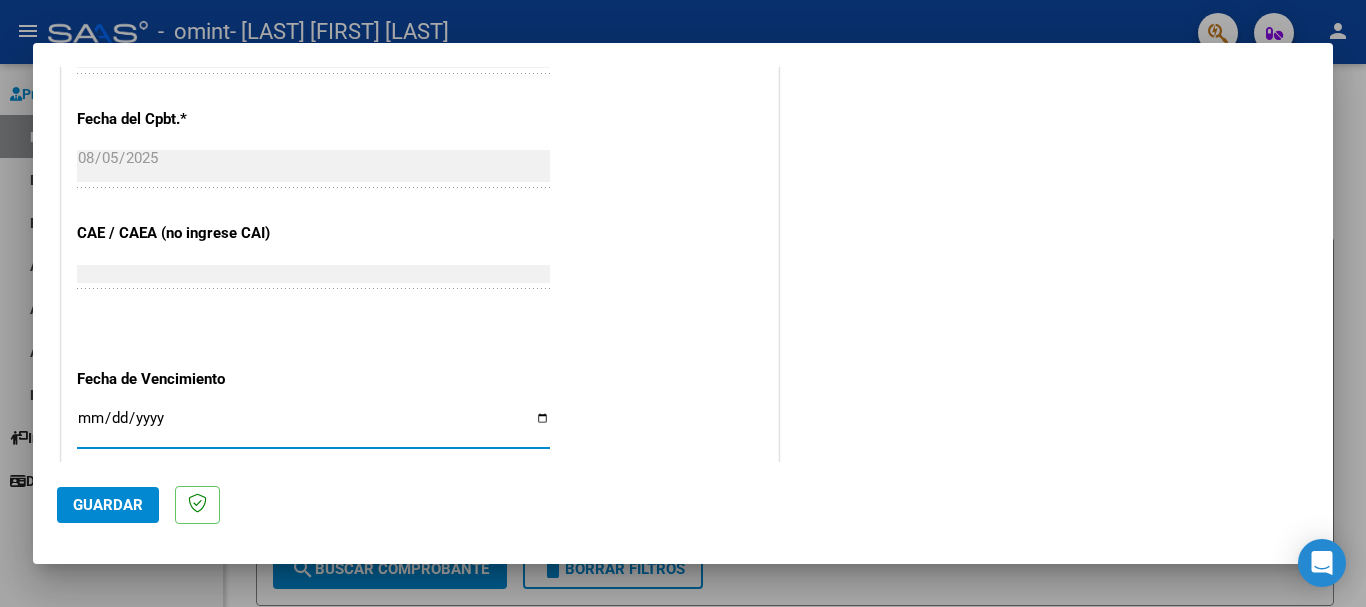 click on "Ingresar la fecha" at bounding box center [313, 426] 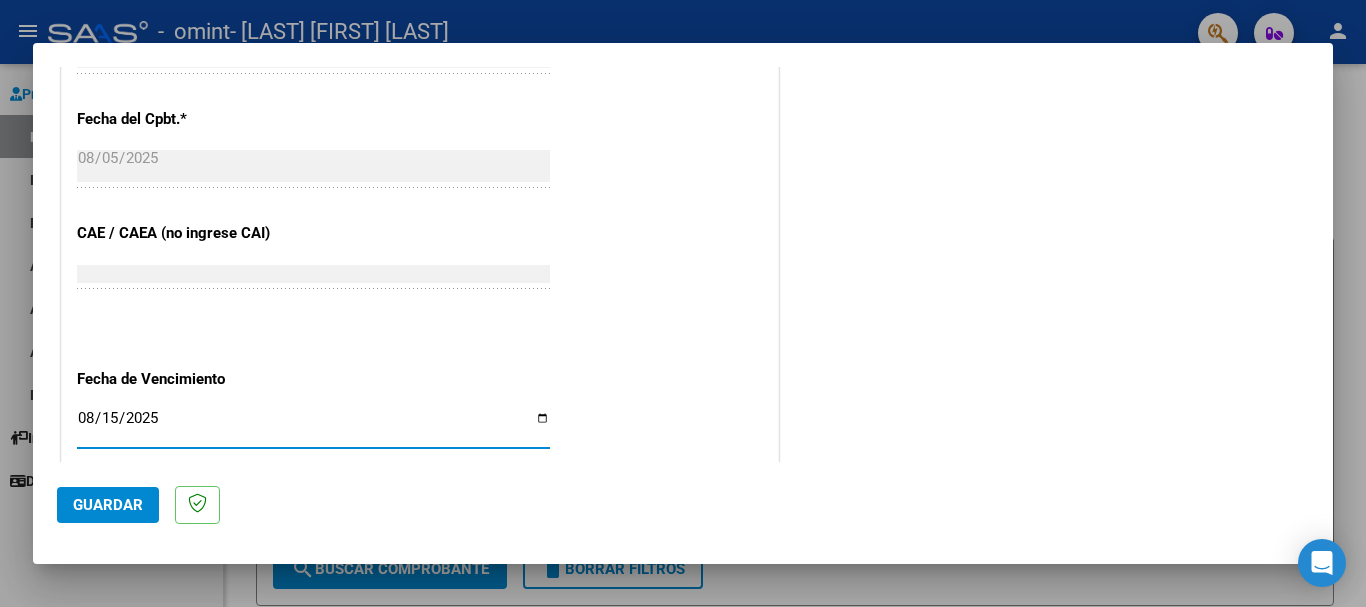 type on "2025-08-15" 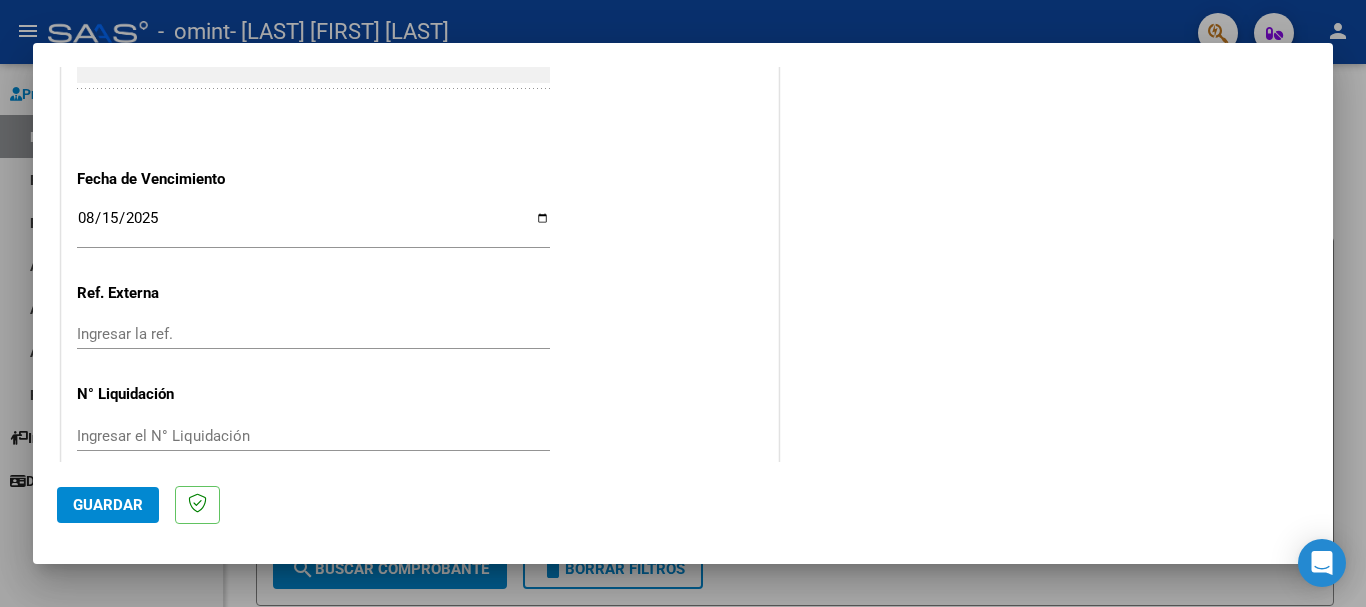scroll, scrollTop: 1327, scrollLeft: 0, axis: vertical 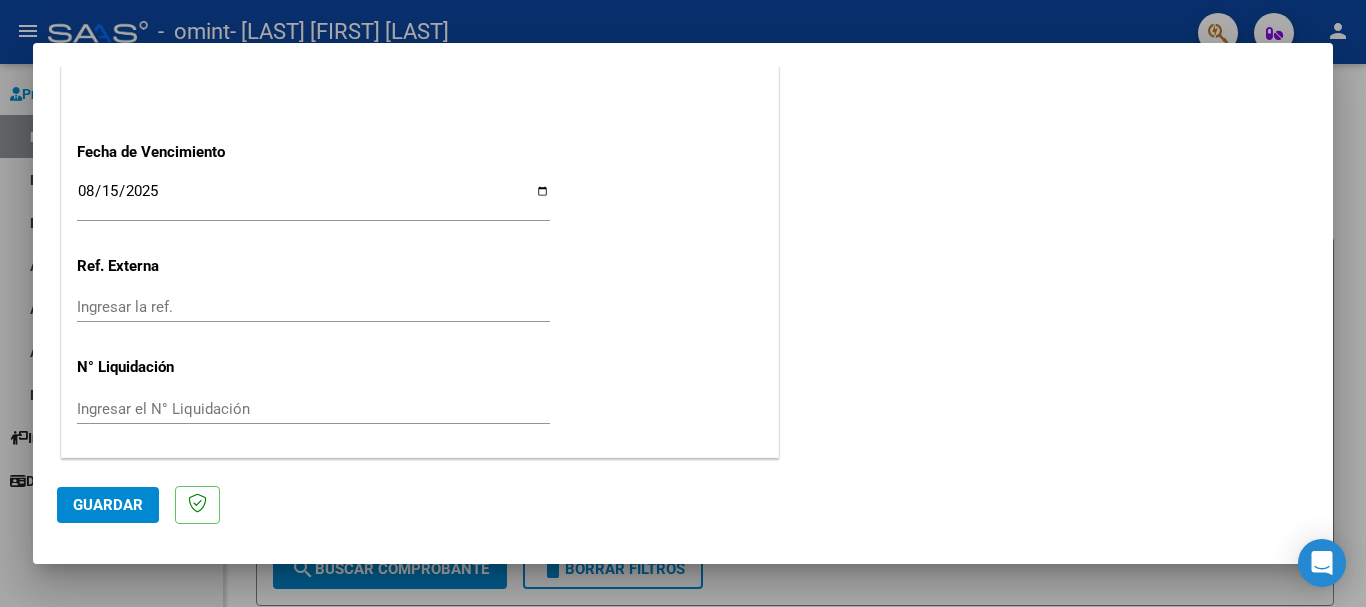 click on "N° Liquidación" 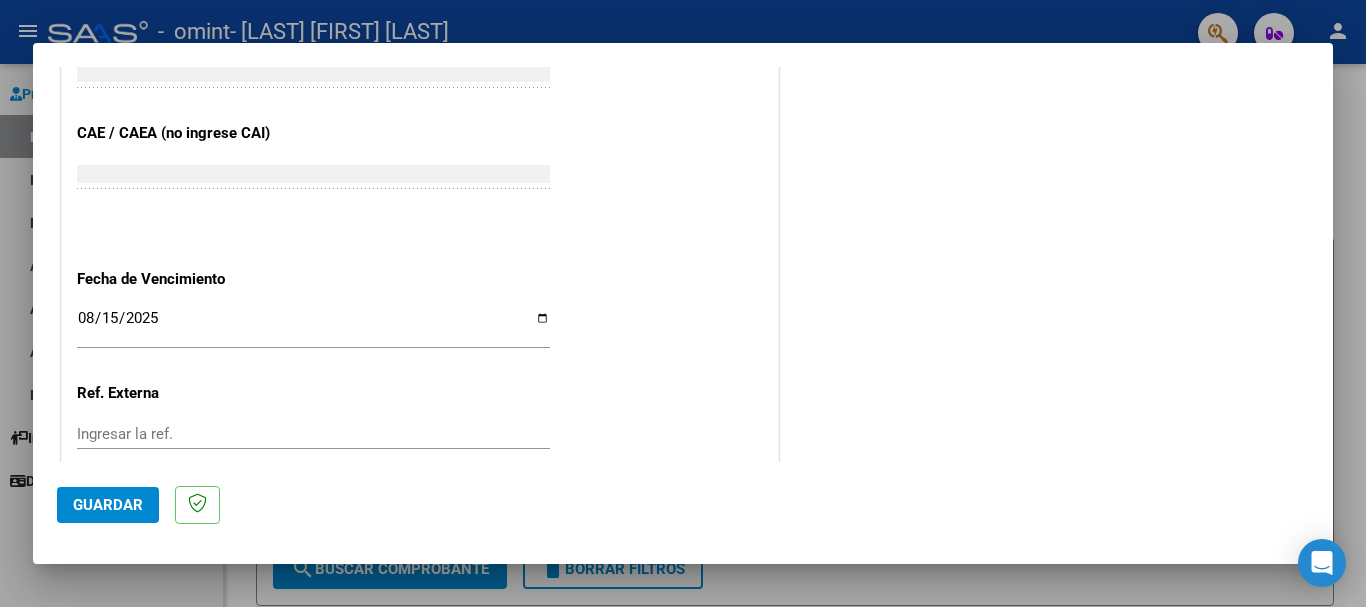 scroll, scrollTop: 1327, scrollLeft: 0, axis: vertical 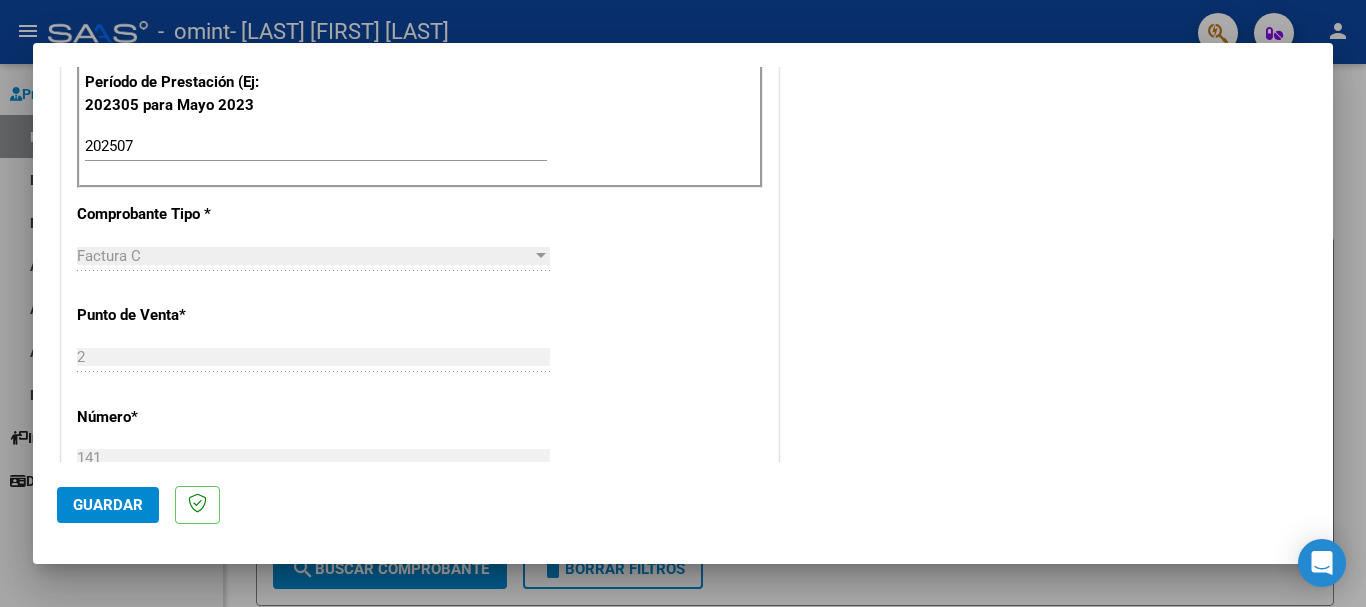 click at bounding box center [683, 303] 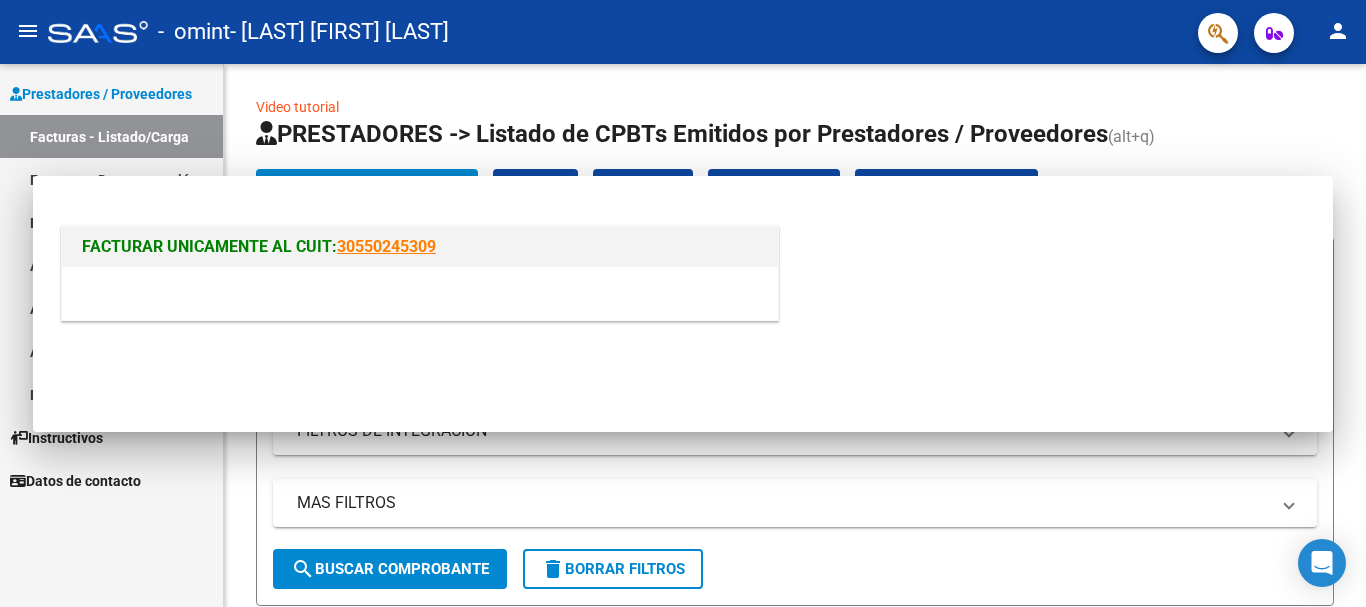 scroll, scrollTop: 0, scrollLeft: 0, axis: both 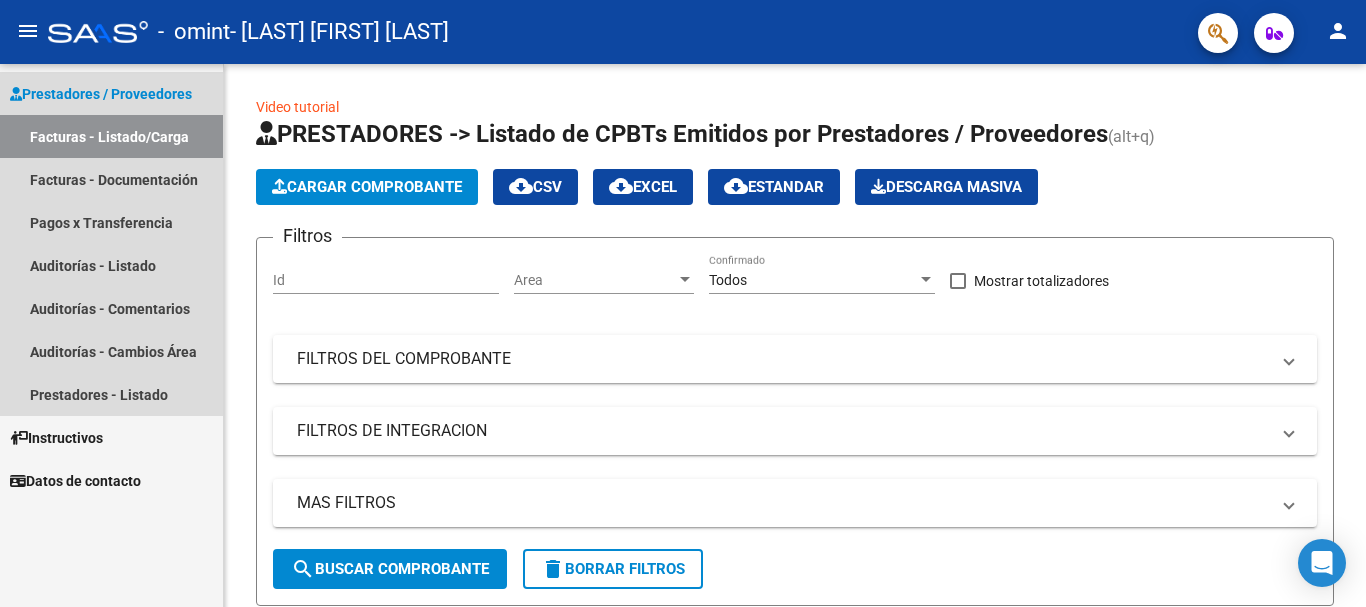 click on "Facturas - Listado/Carga" at bounding box center [111, 136] 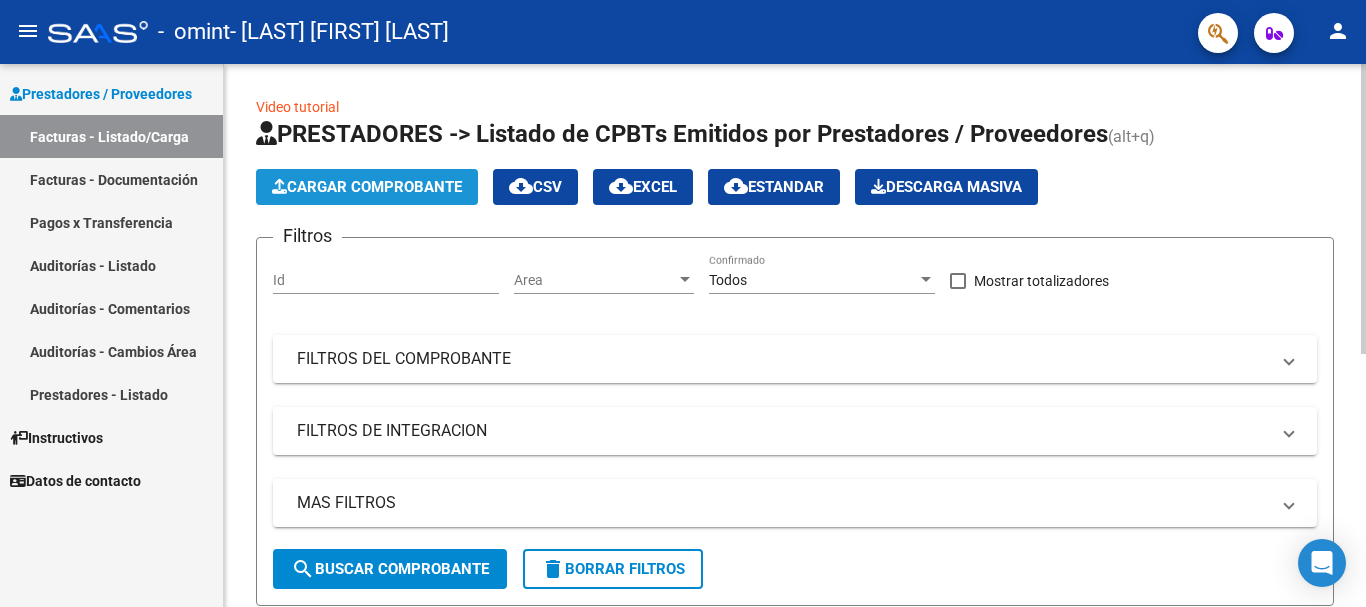 click on "Cargar Comprobante" 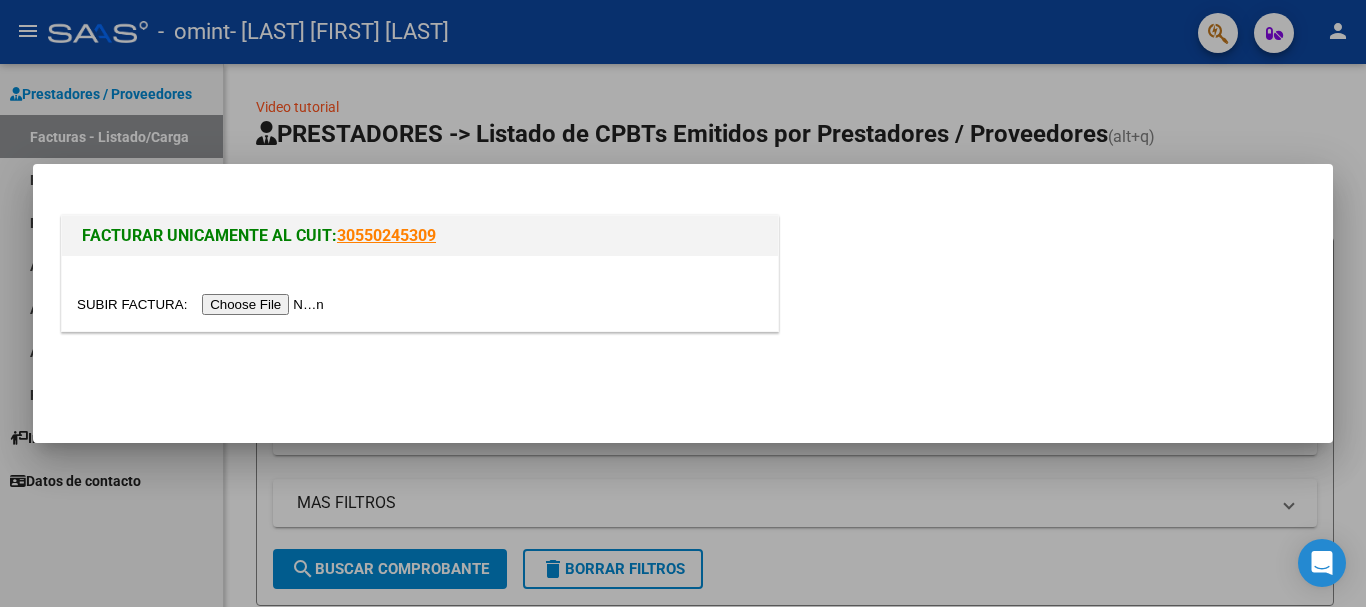 click at bounding box center (203, 304) 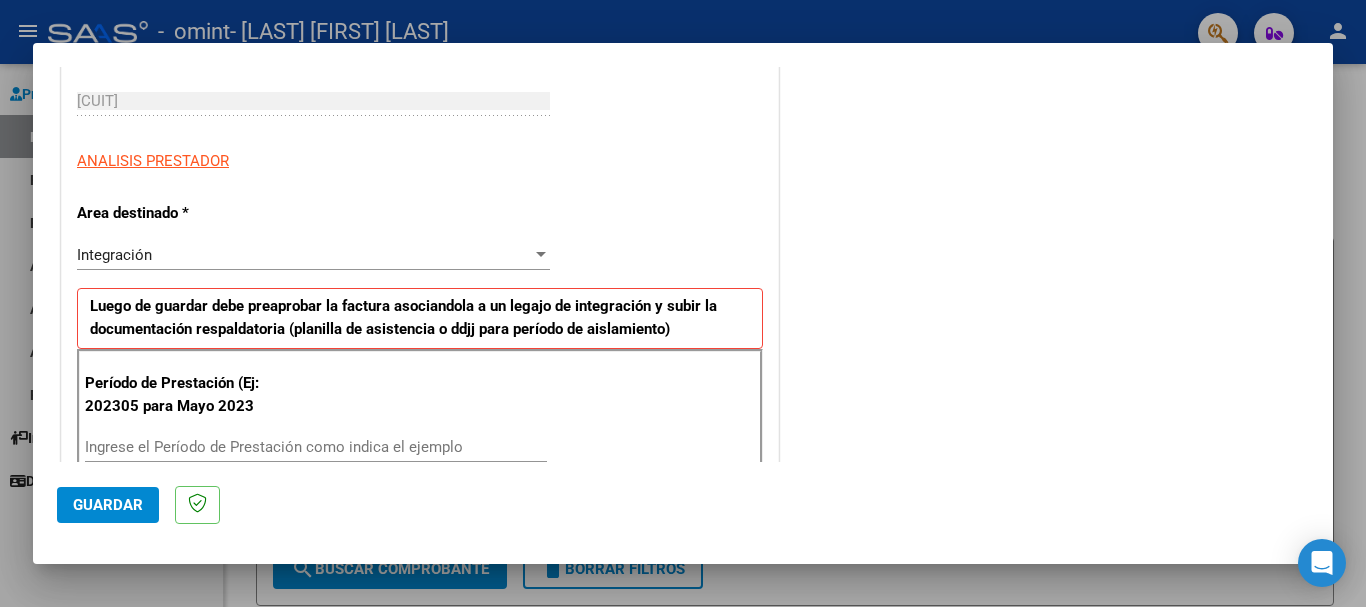 scroll, scrollTop: 300, scrollLeft: 0, axis: vertical 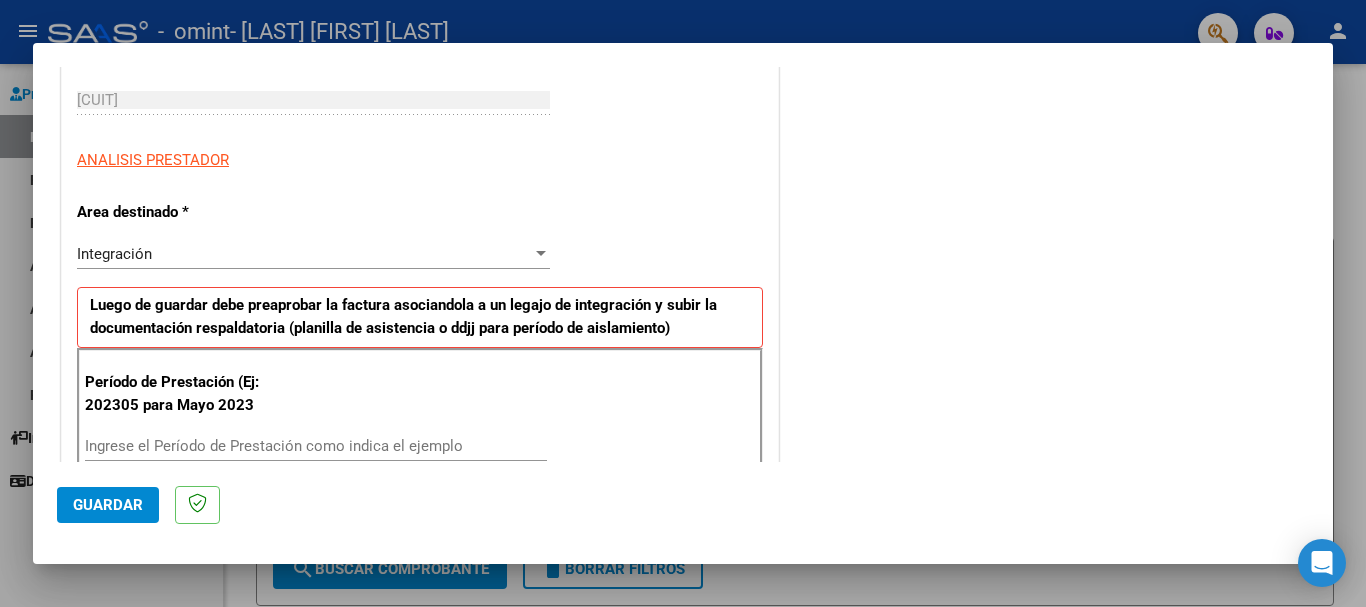 click on "Integración" at bounding box center (304, 254) 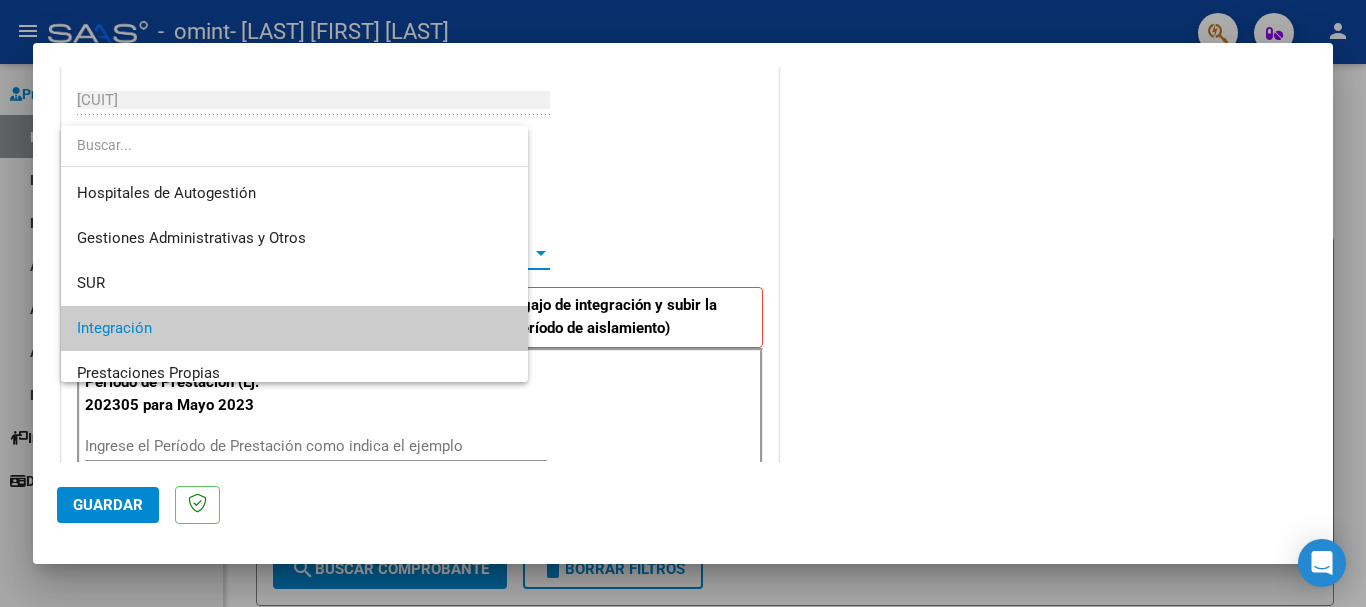 scroll, scrollTop: 75, scrollLeft: 0, axis: vertical 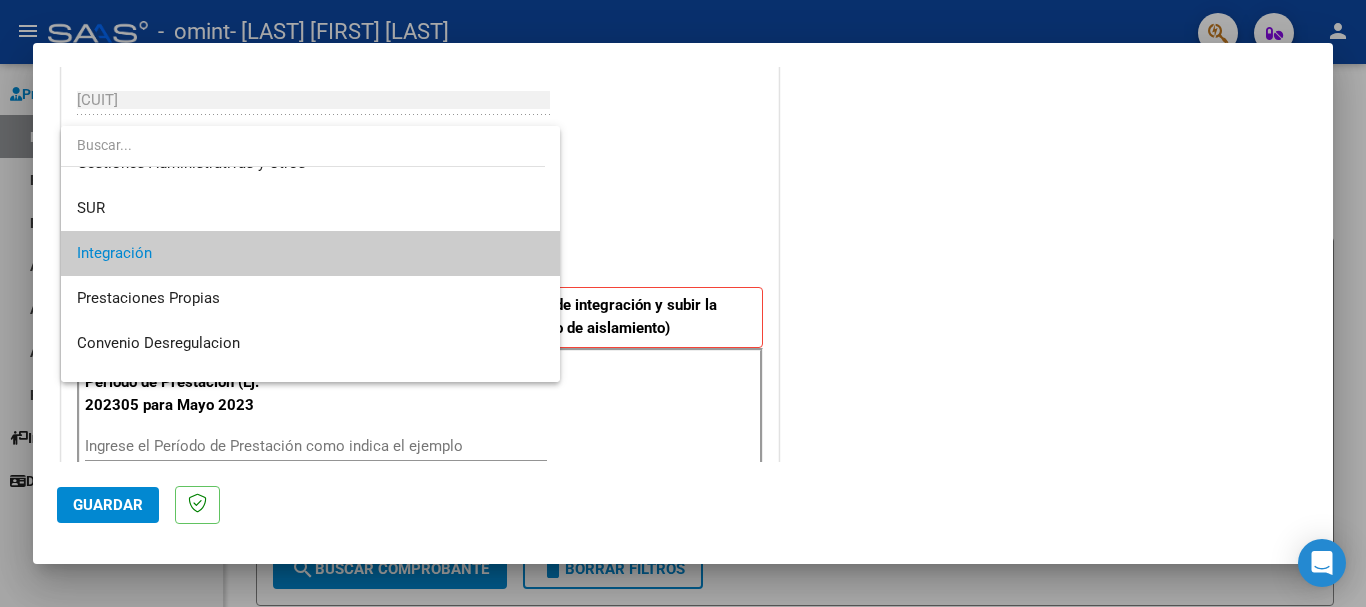 click on "Integración" at bounding box center (310, 253) 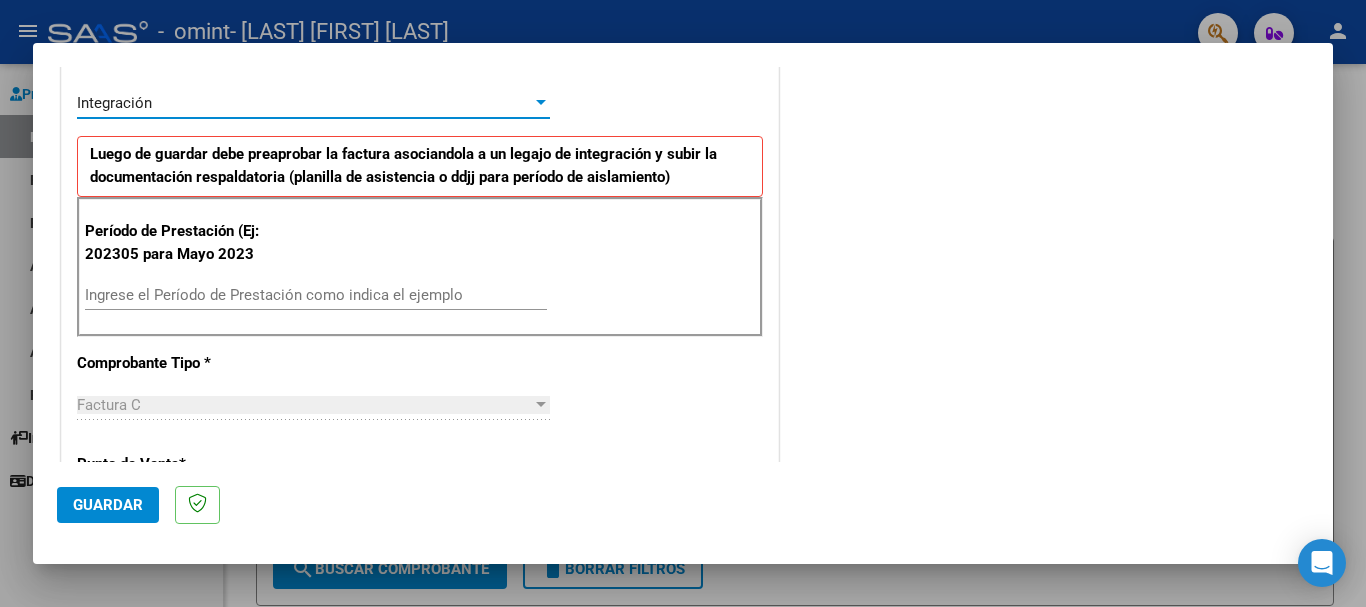 scroll, scrollTop: 500, scrollLeft: 0, axis: vertical 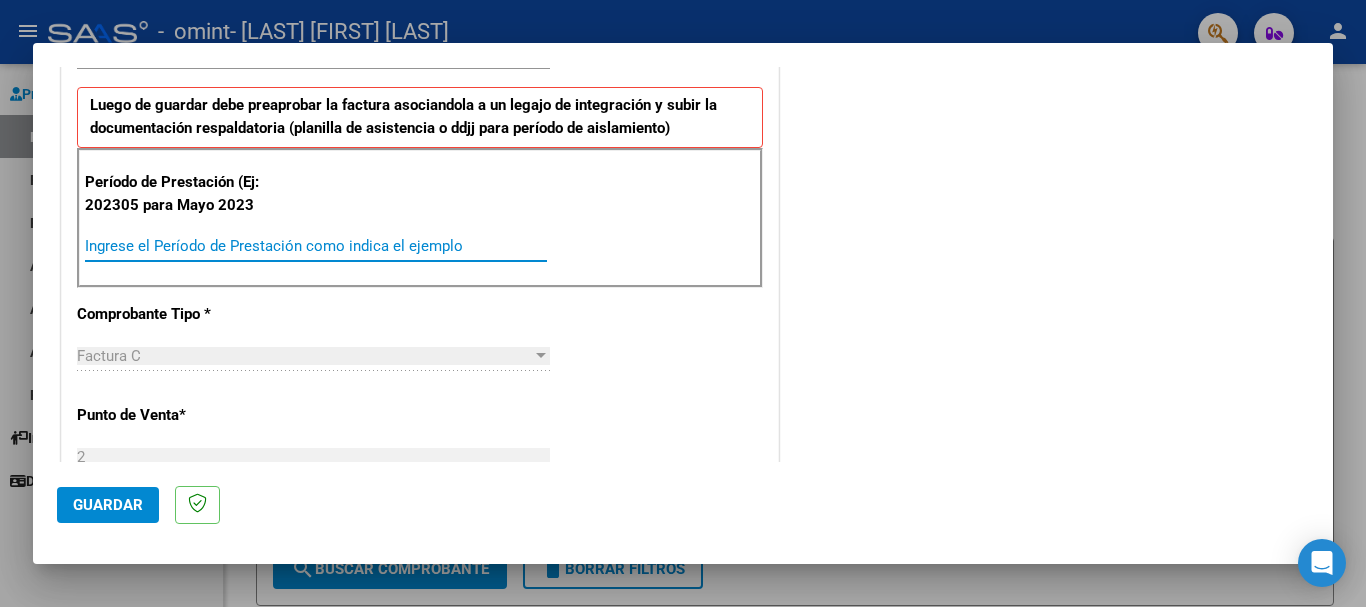 click on "Ingrese el Período de Prestación como indica el ejemplo" at bounding box center [316, 246] 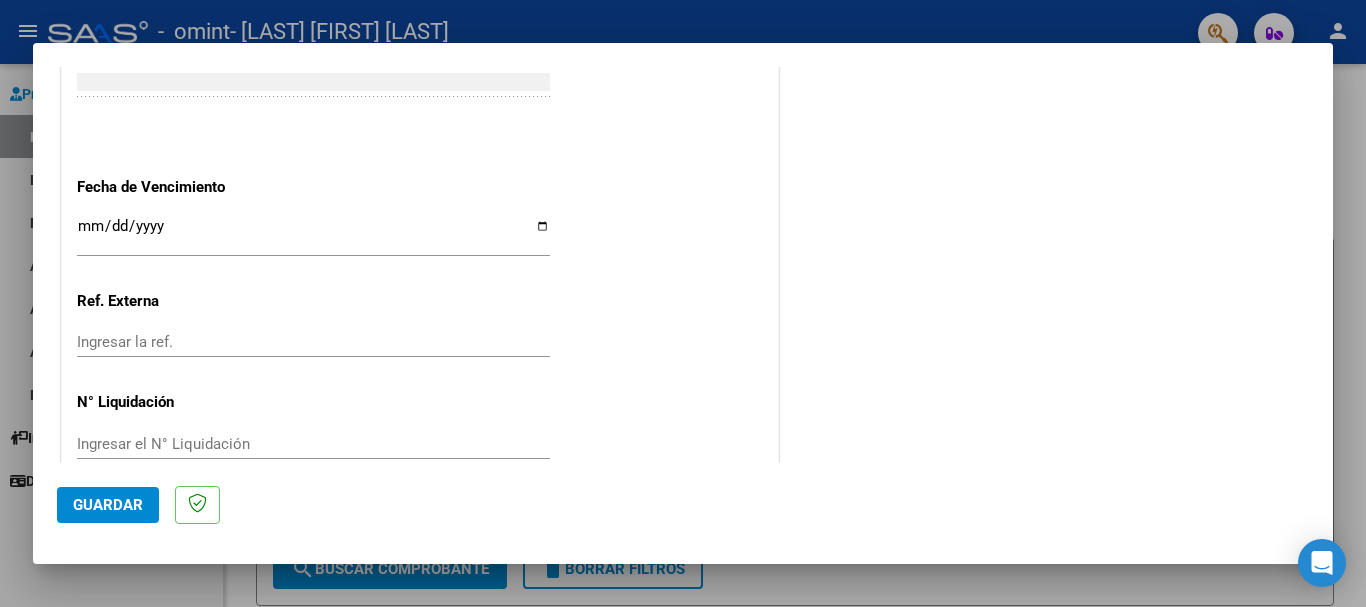 scroll, scrollTop: 1300, scrollLeft: 0, axis: vertical 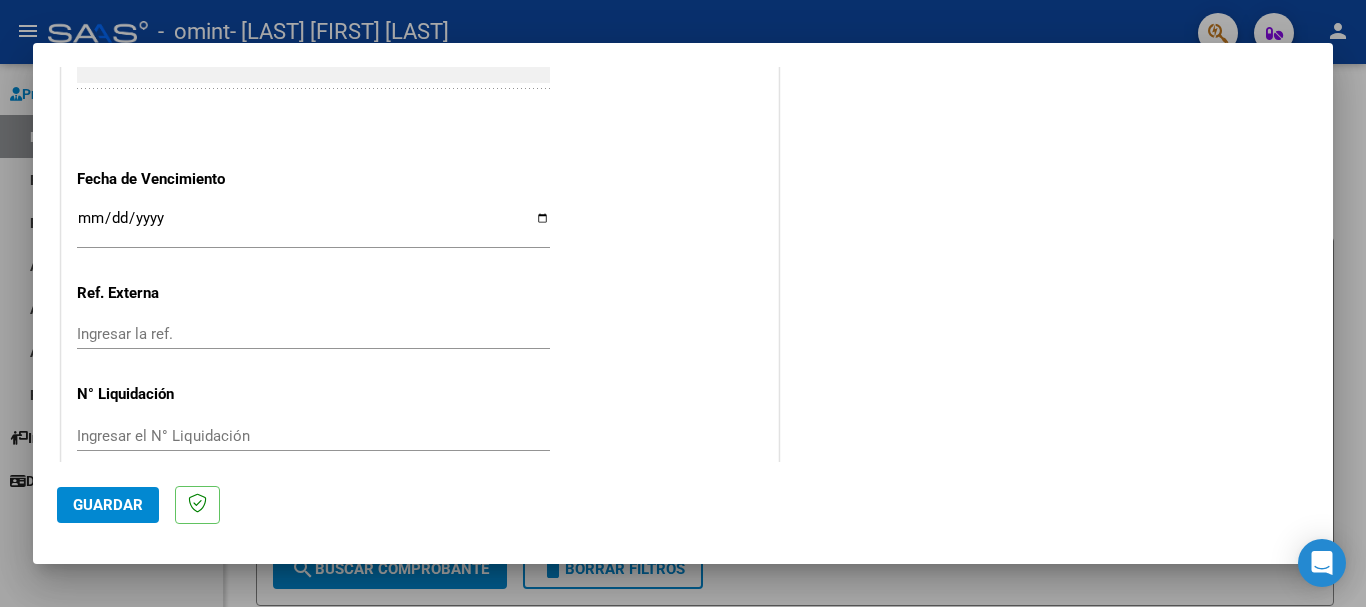 type on "202507" 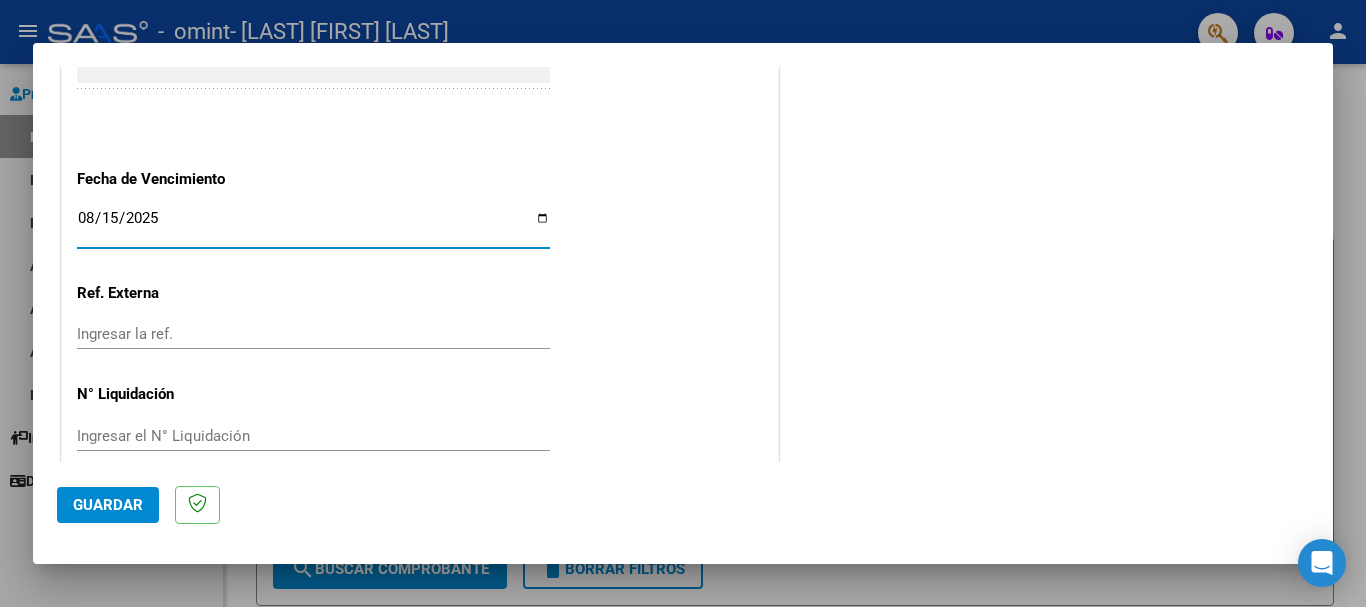 type on "2025-08-15" 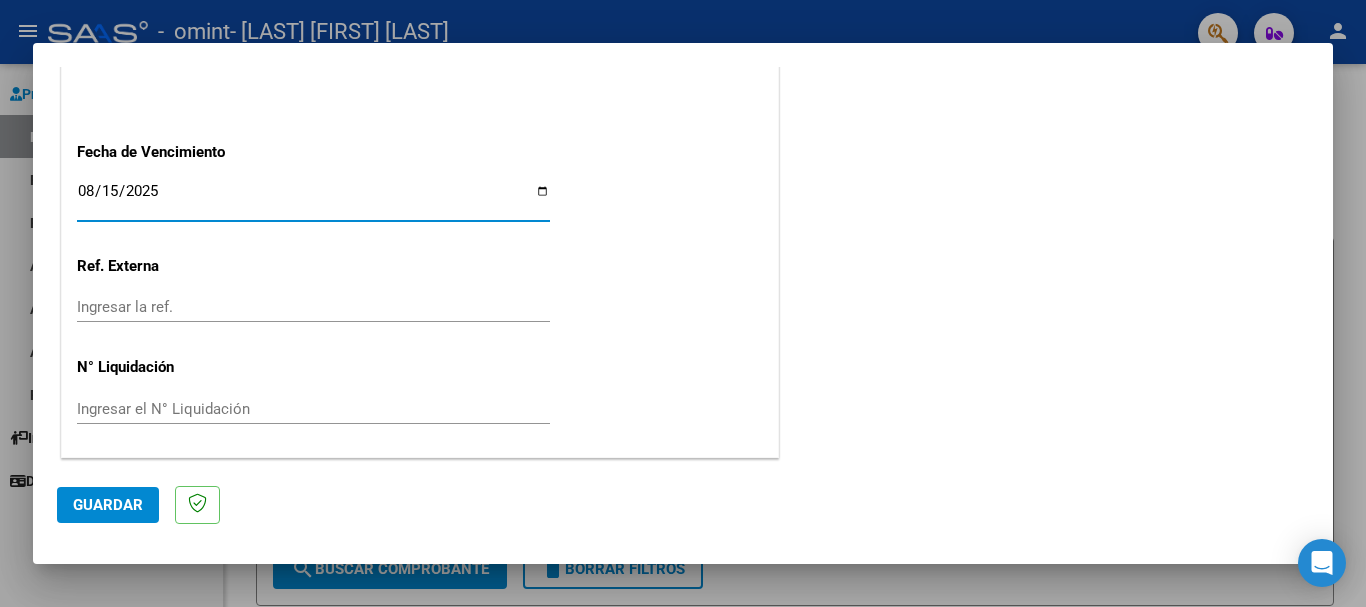 click on "Guardar" 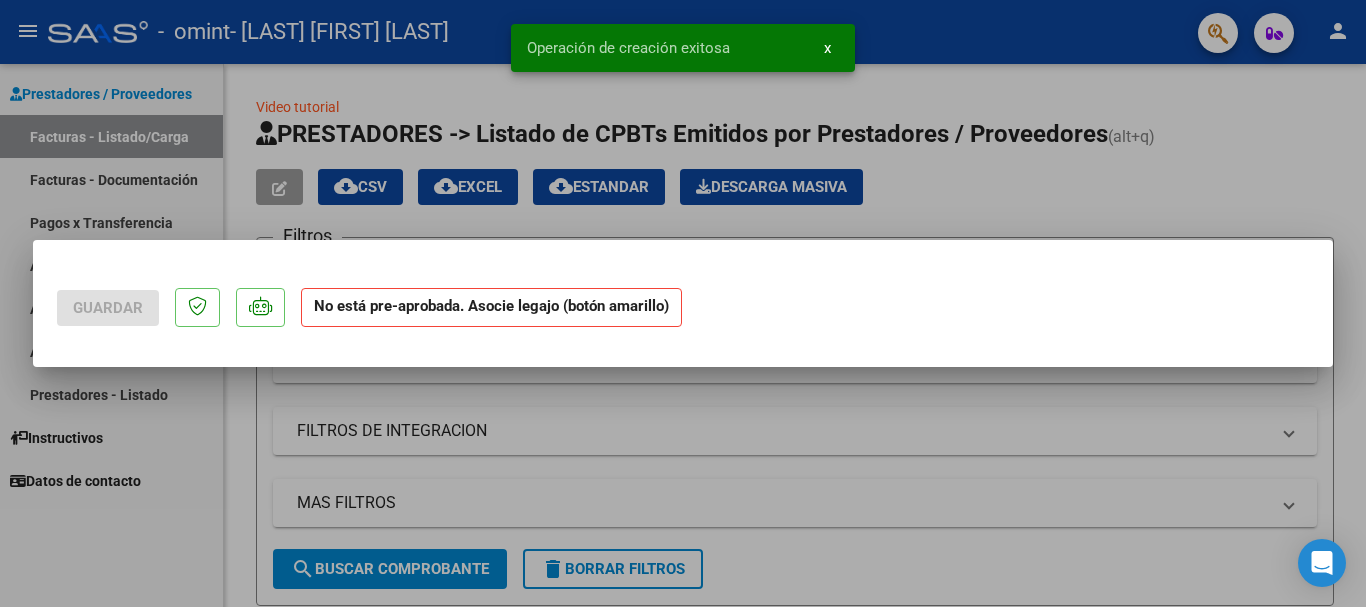 scroll, scrollTop: 0, scrollLeft: 0, axis: both 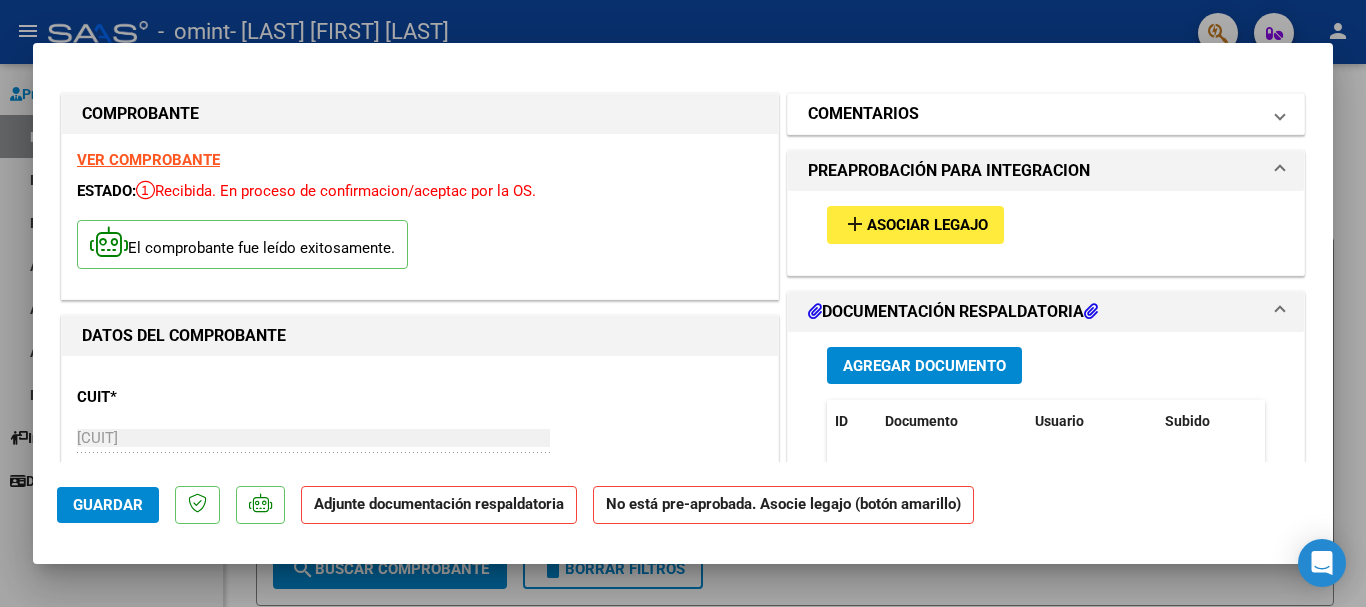 click on "COMENTARIOS" at bounding box center [1034, 114] 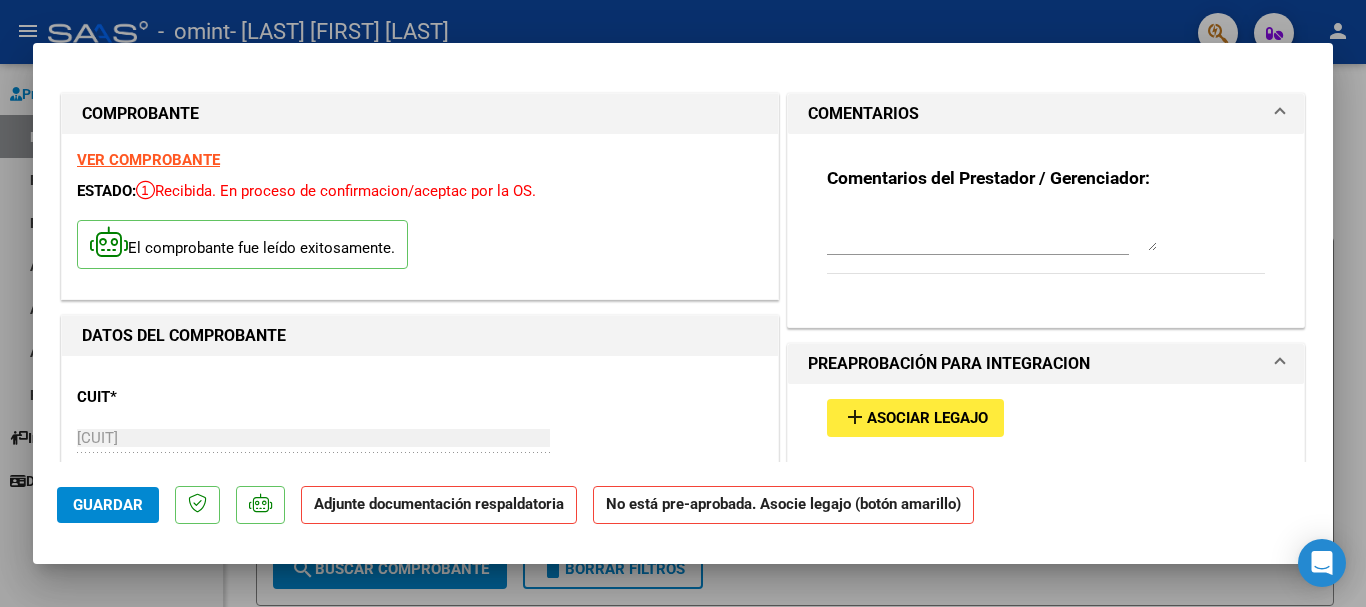 click on "COMENTARIOS" at bounding box center (1034, 114) 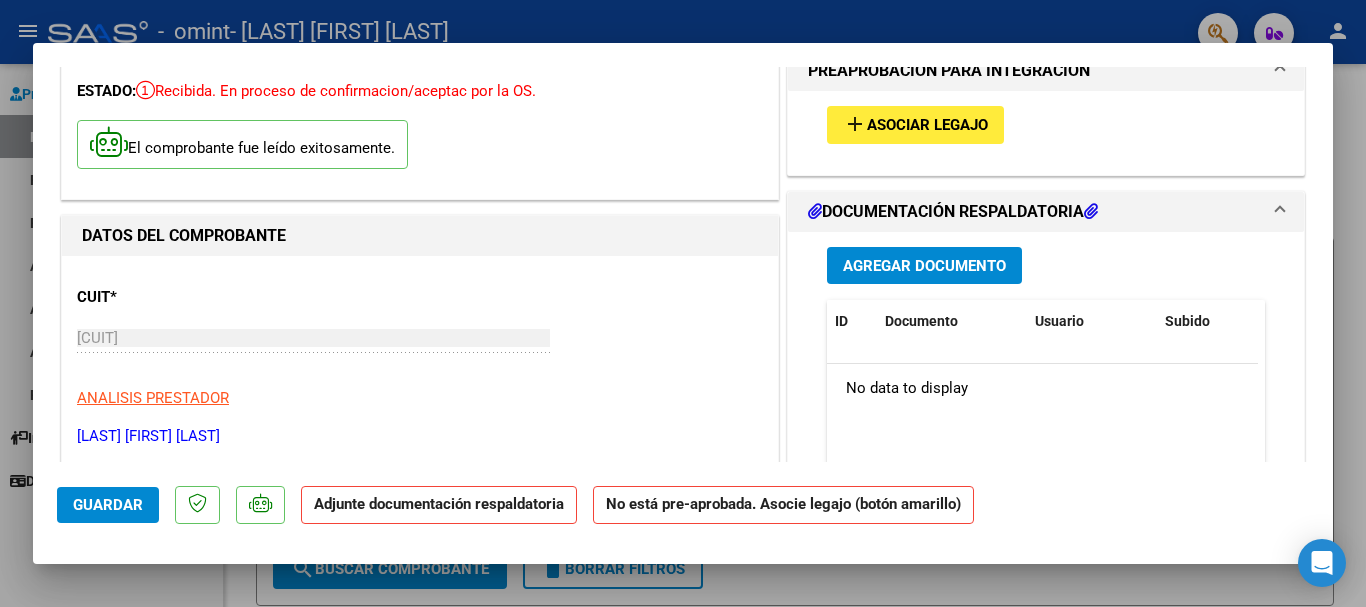 scroll, scrollTop: 200, scrollLeft: 0, axis: vertical 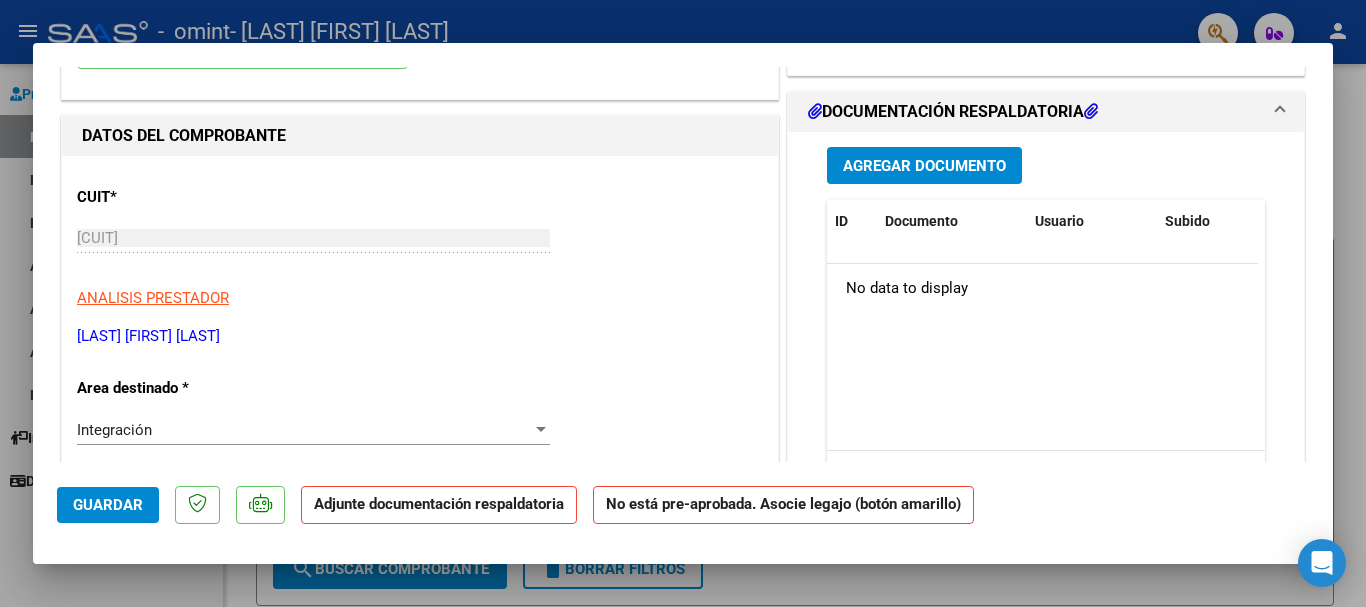 click on "Agregar Documento" at bounding box center (924, 166) 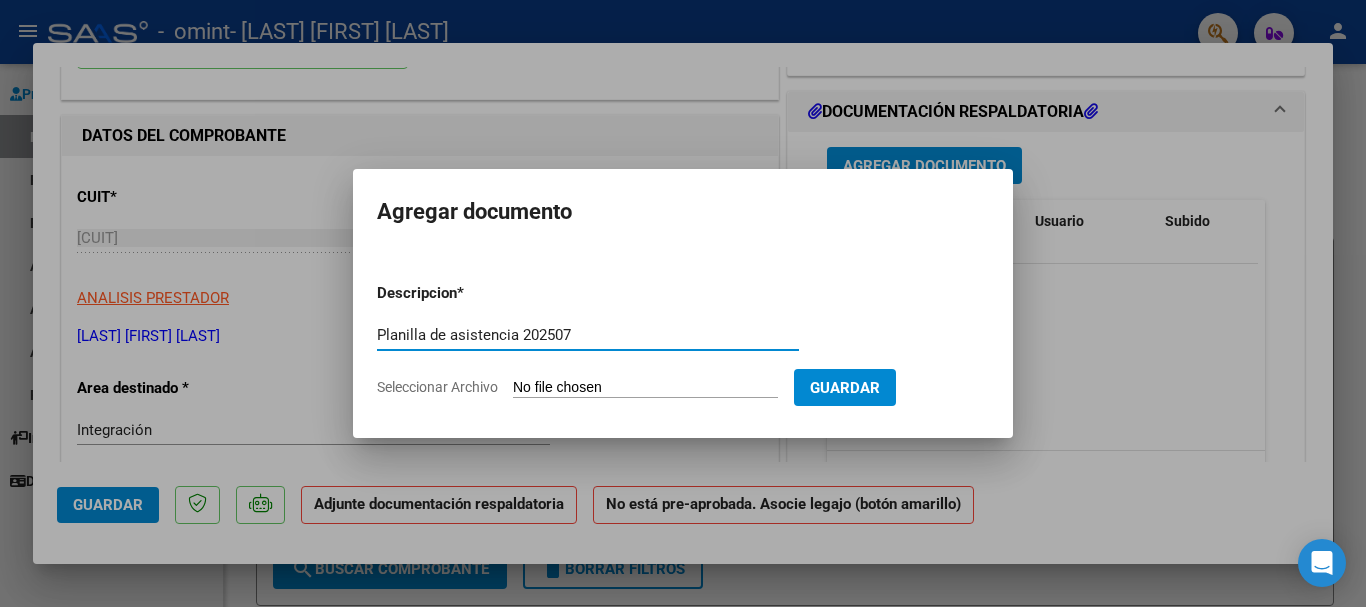 type on "Planilla de asistencia 202507" 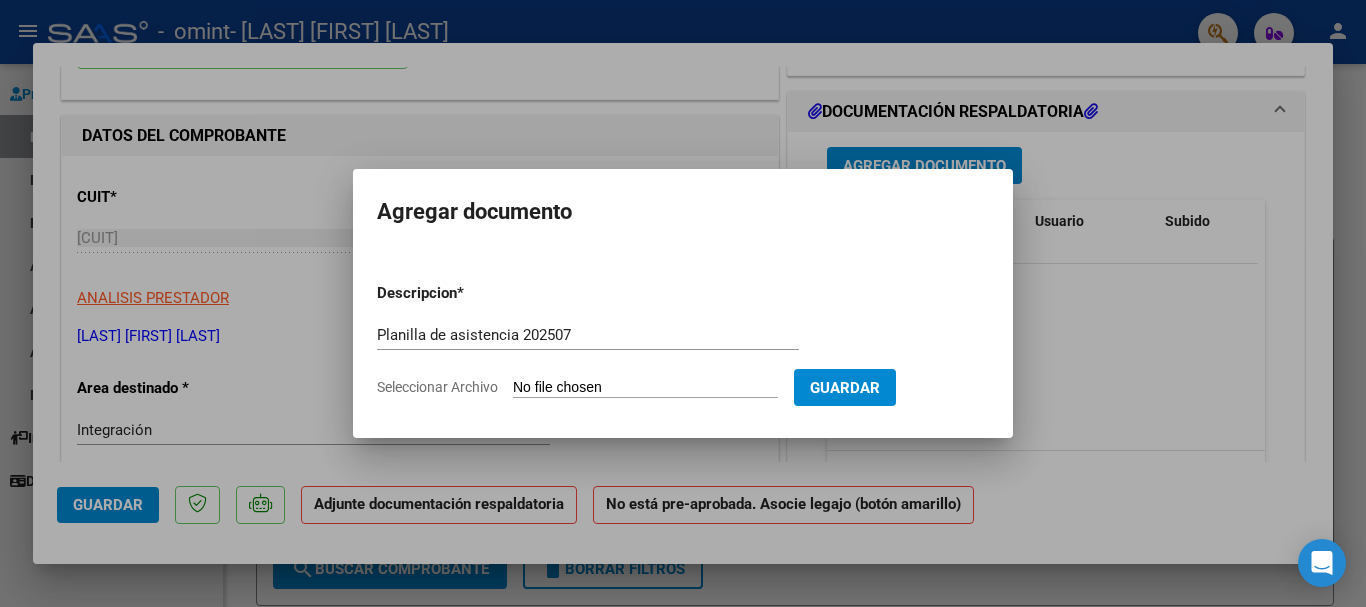 click on "Seleccionar Archivo" at bounding box center (645, 388) 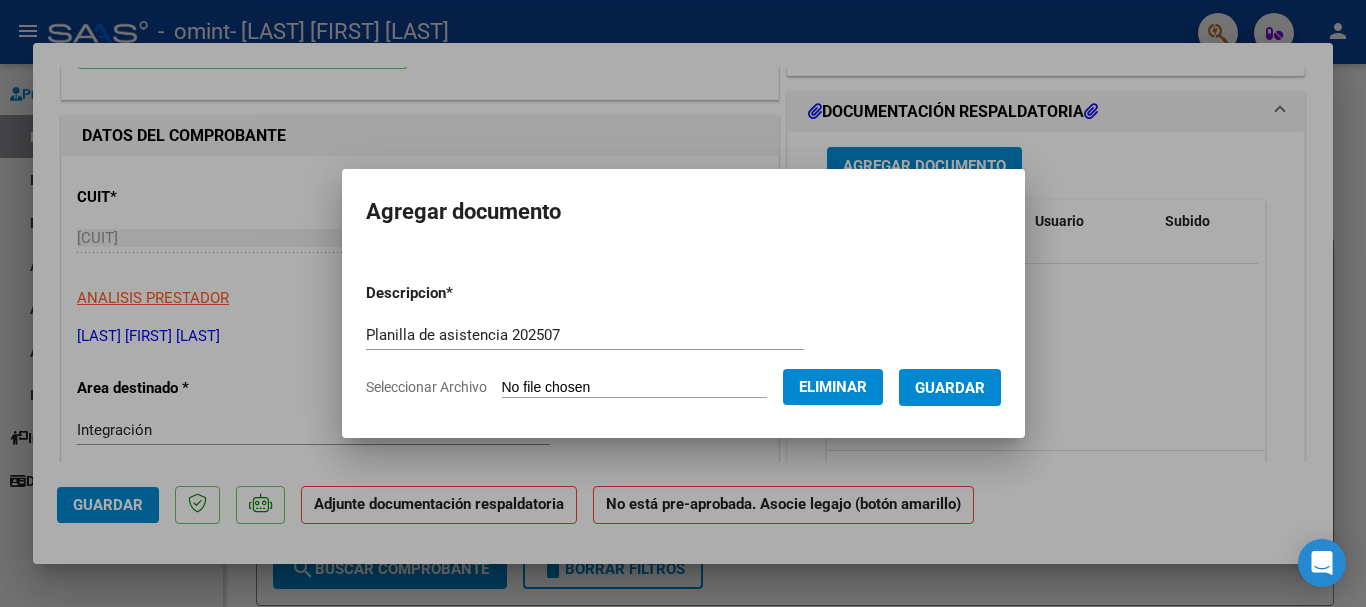 click on "Guardar" at bounding box center [950, 388] 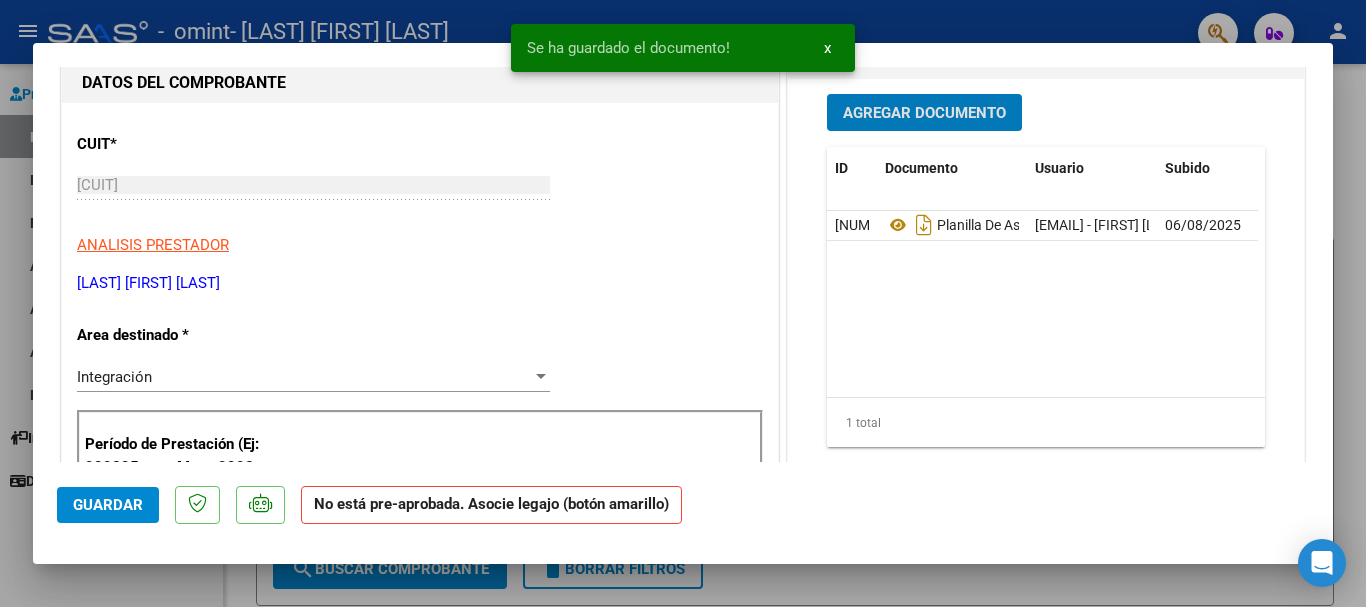 scroll, scrollTop: 300, scrollLeft: 0, axis: vertical 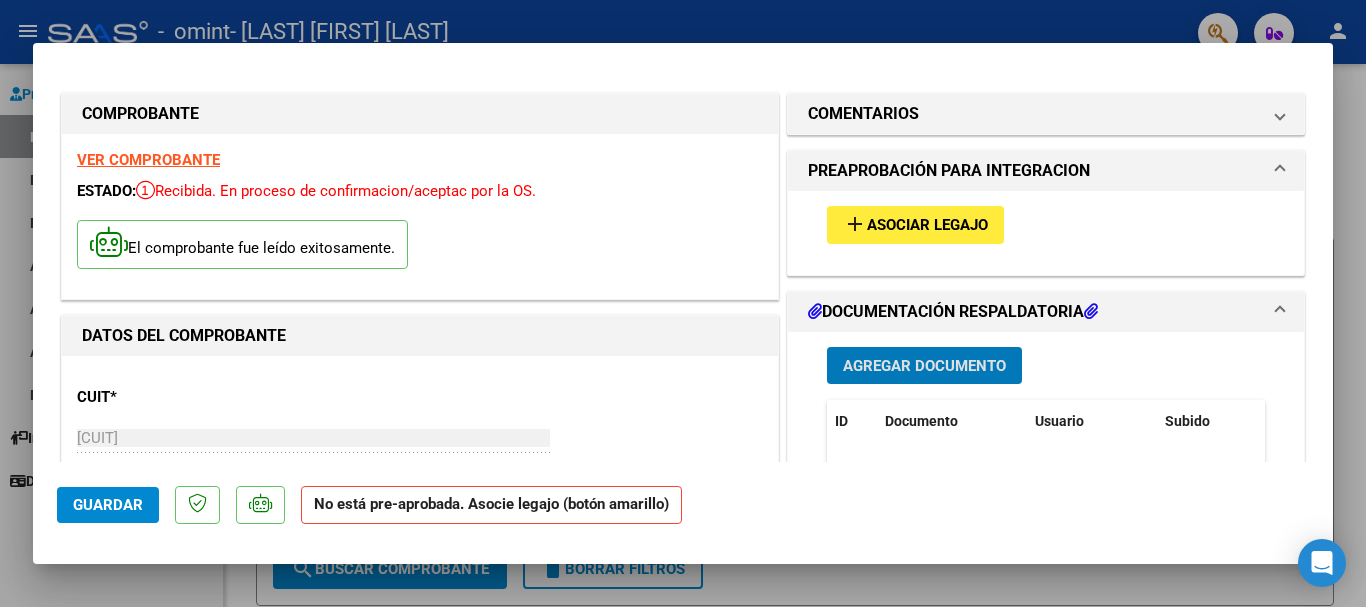 click on "Asociar Legajo" at bounding box center [927, 226] 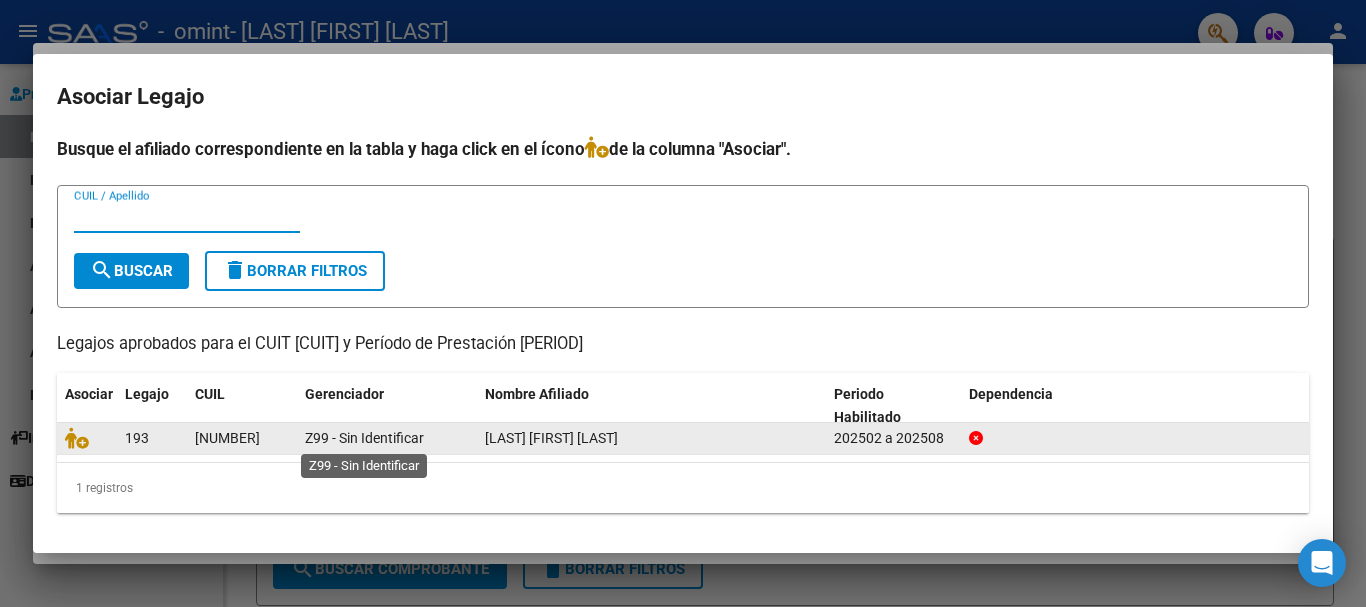 click on "Z99 - Sin Identificar" 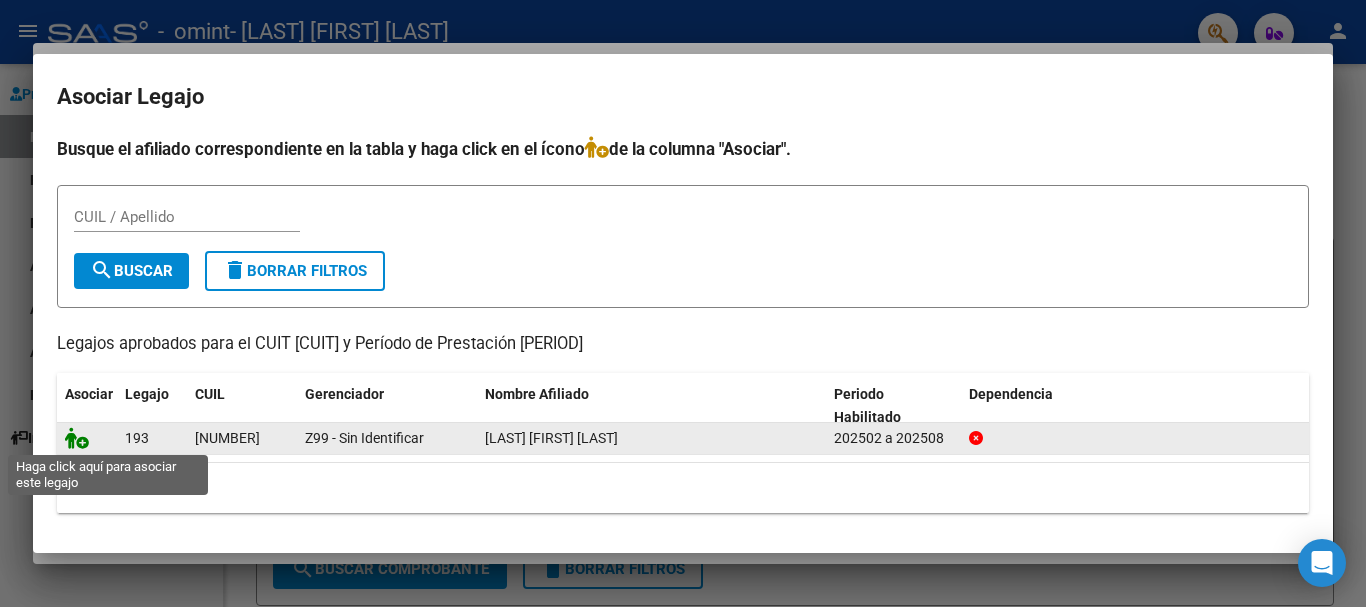 click 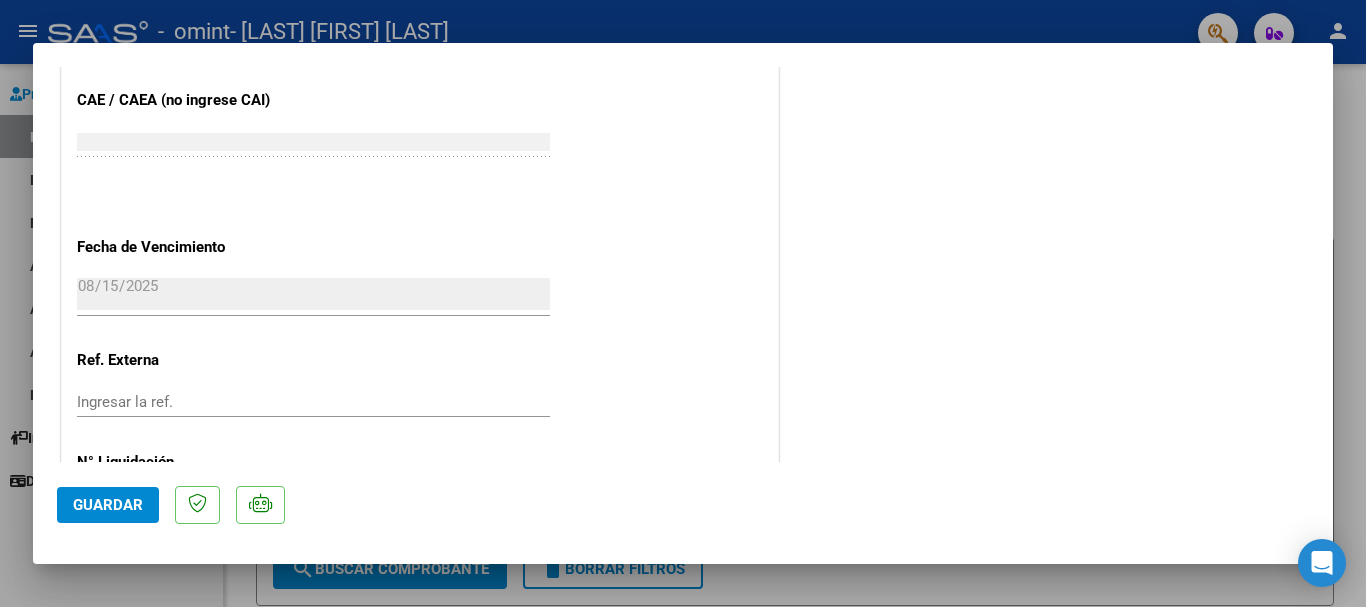 scroll, scrollTop: 1395, scrollLeft: 0, axis: vertical 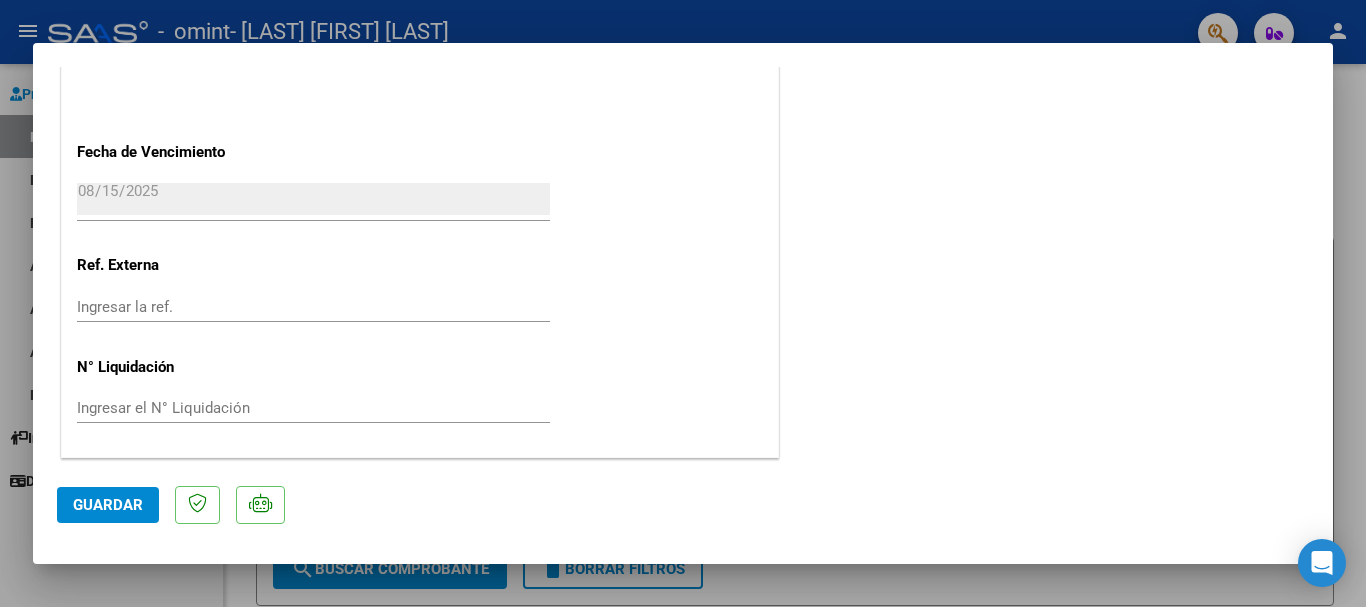 click on "Guardar" 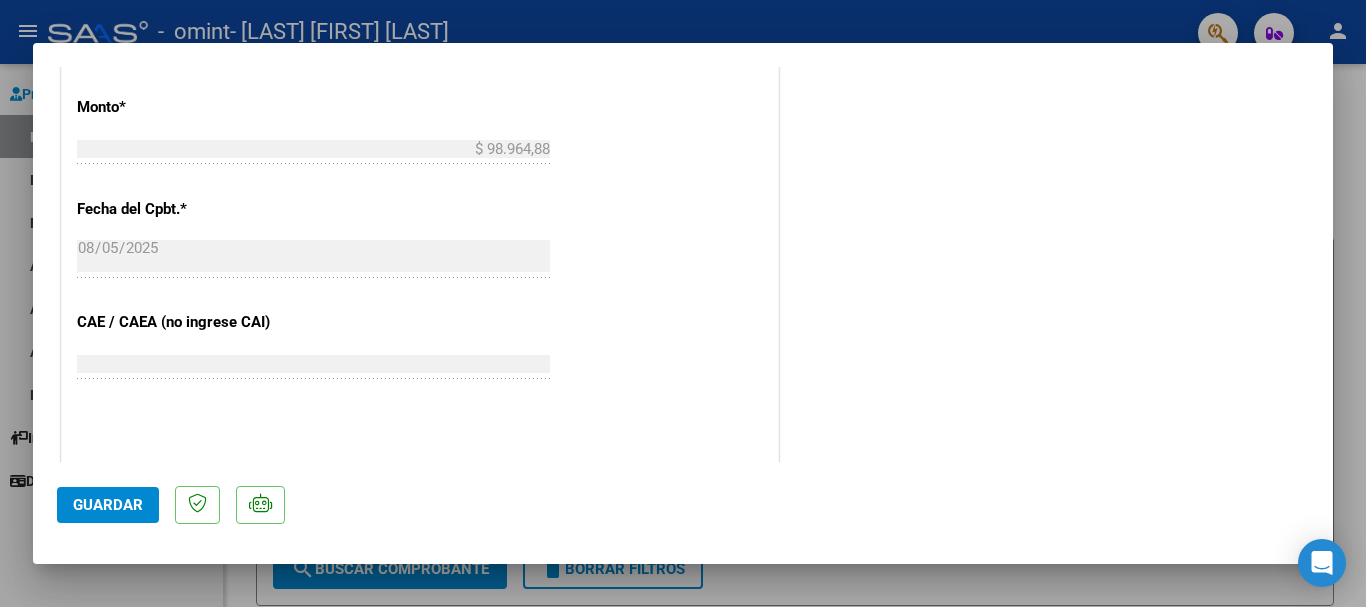 scroll, scrollTop: 1395, scrollLeft: 0, axis: vertical 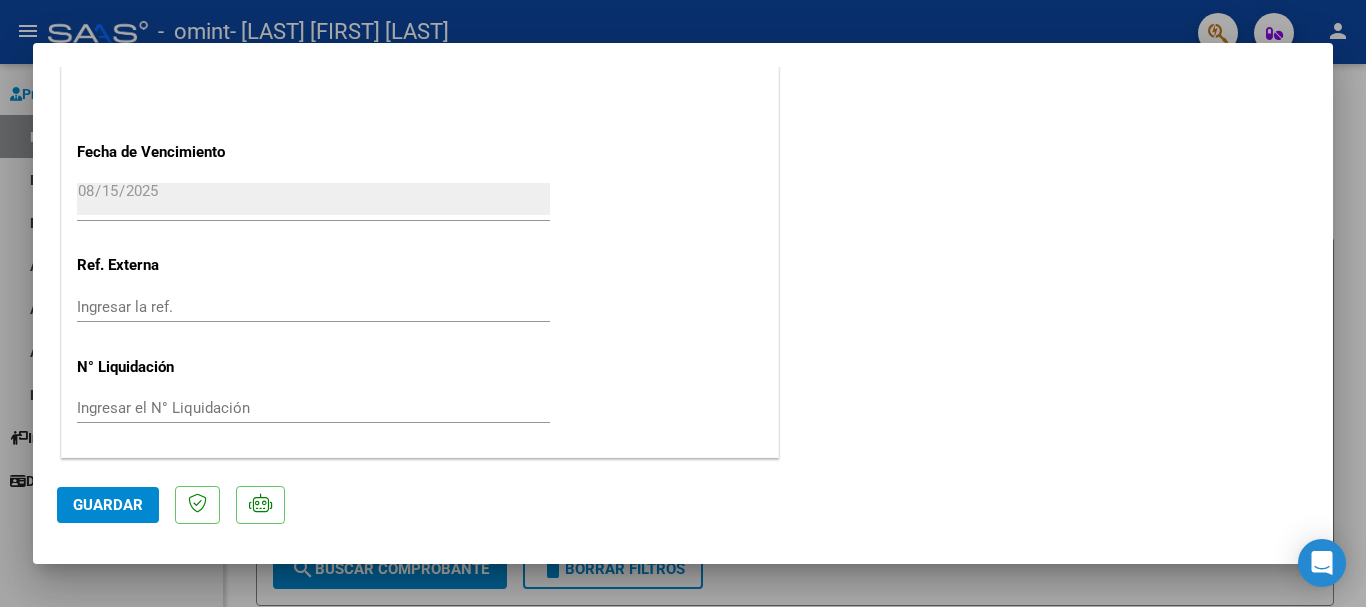 click at bounding box center (683, 303) 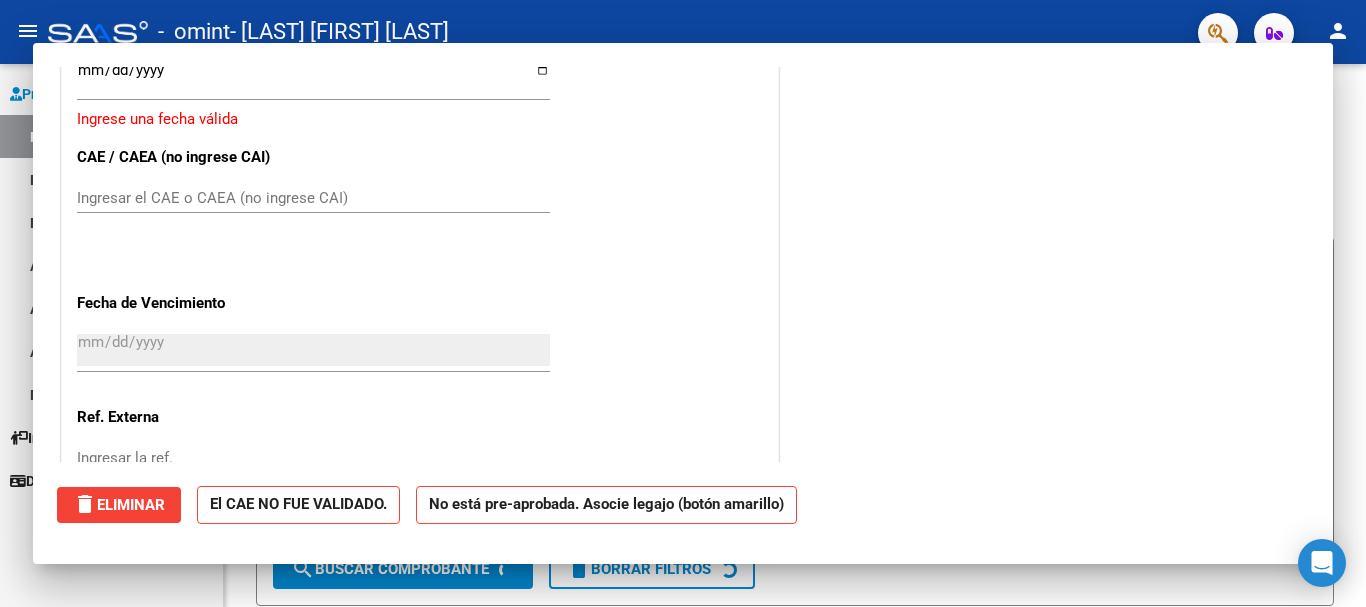 scroll, scrollTop: 0, scrollLeft: 0, axis: both 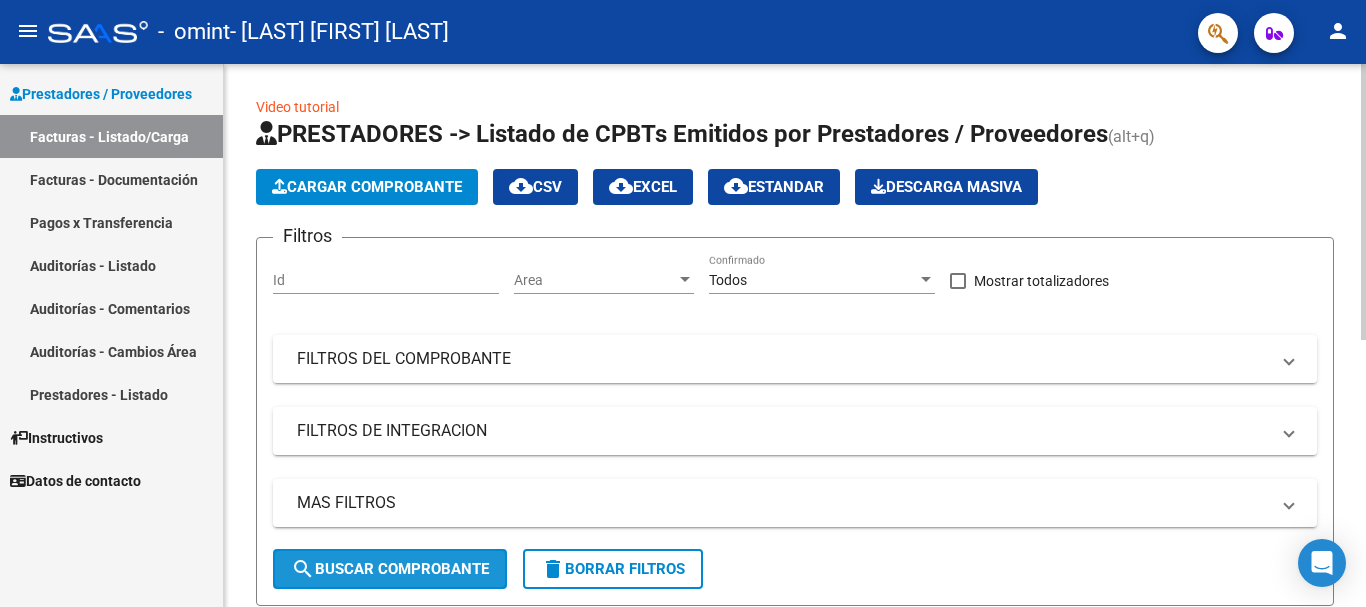 click on "search  Buscar Comprobante" 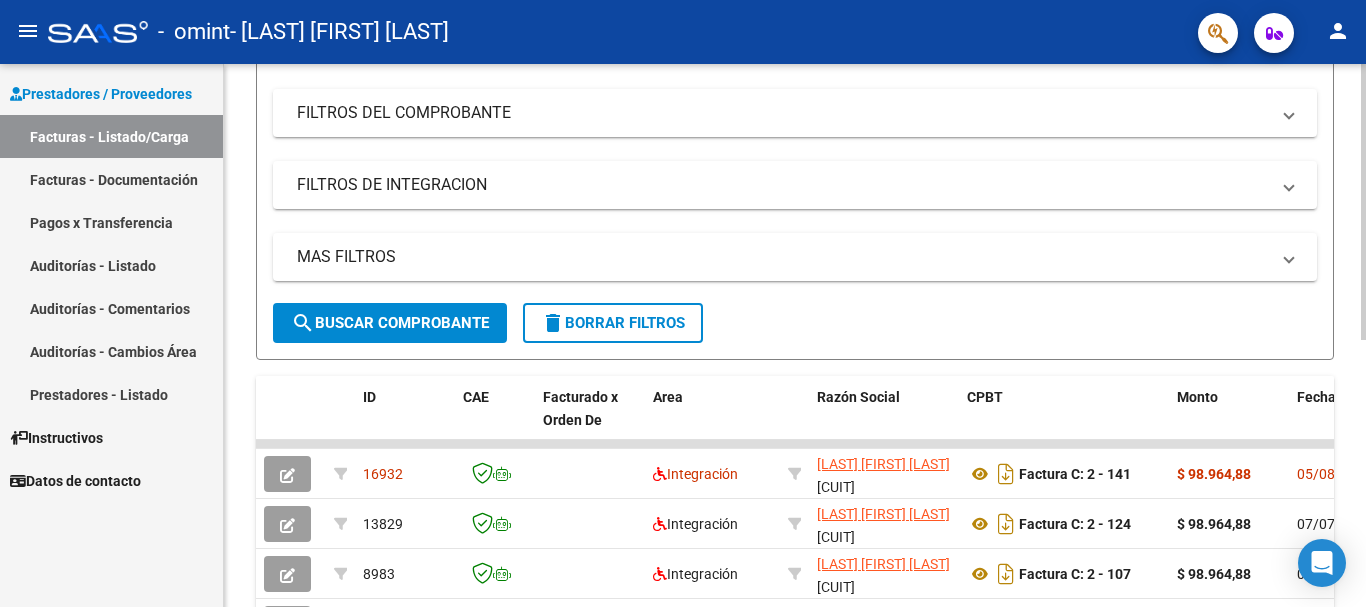 scroll, scrollTop: 300, scrollLeft: 0, axis: vertical 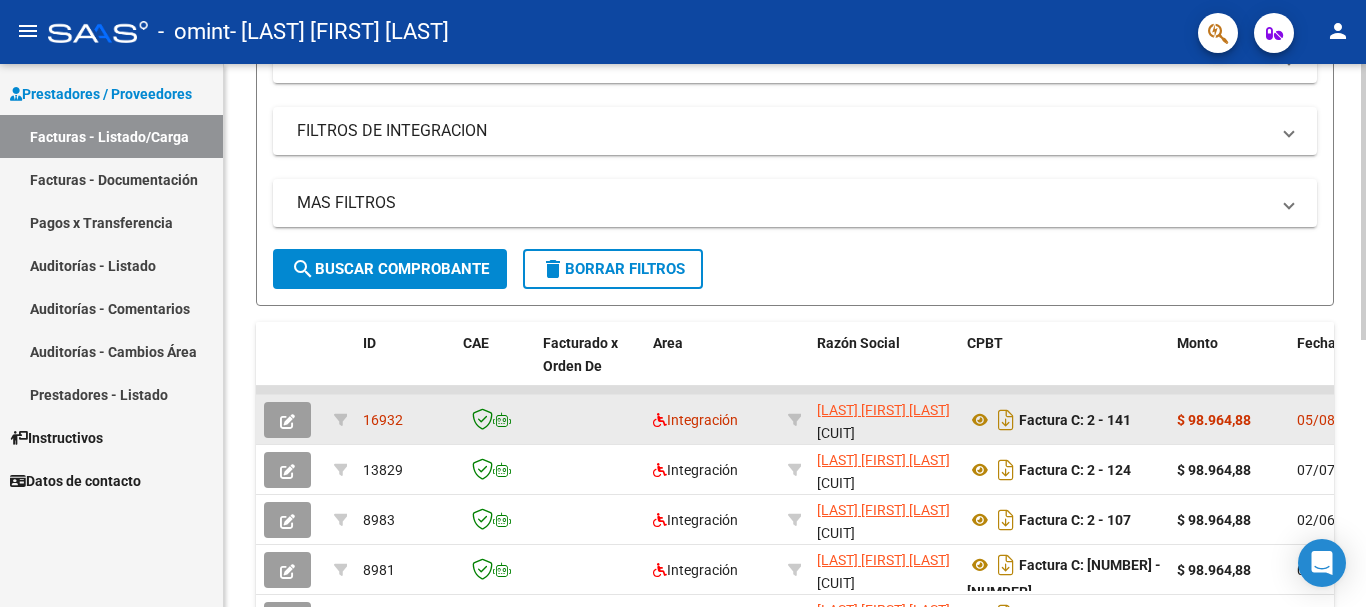 click on "16932" 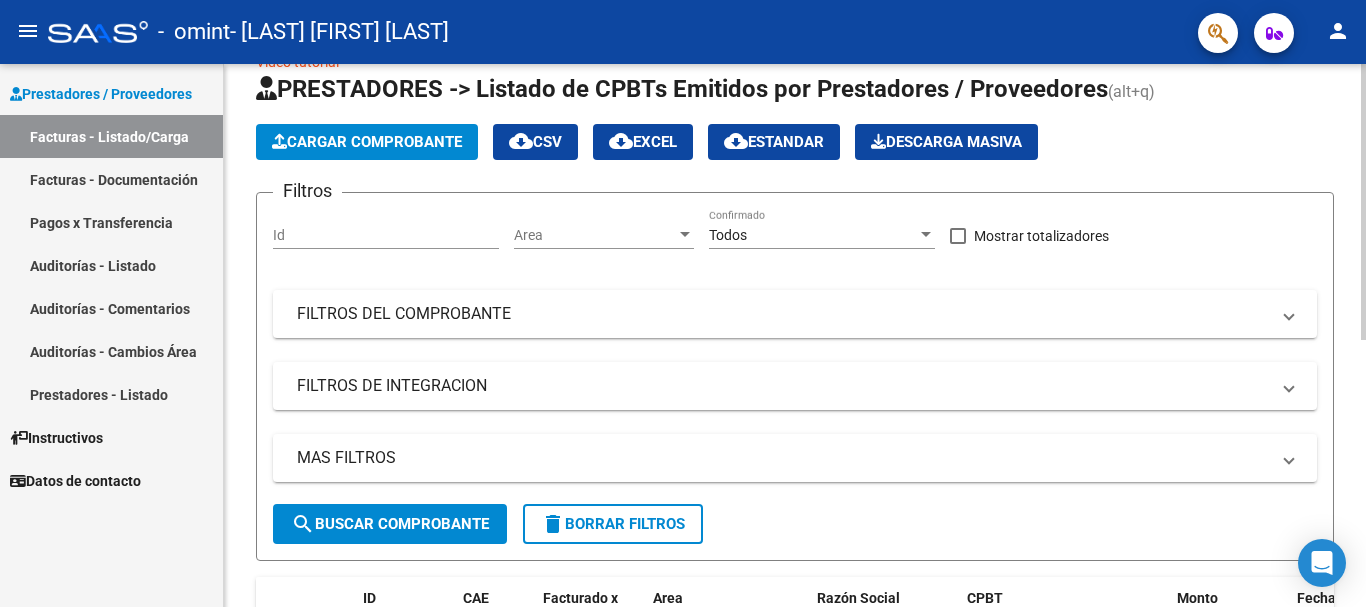 scroll, scrollTop: 0, scrollLeft: 0, axis: both 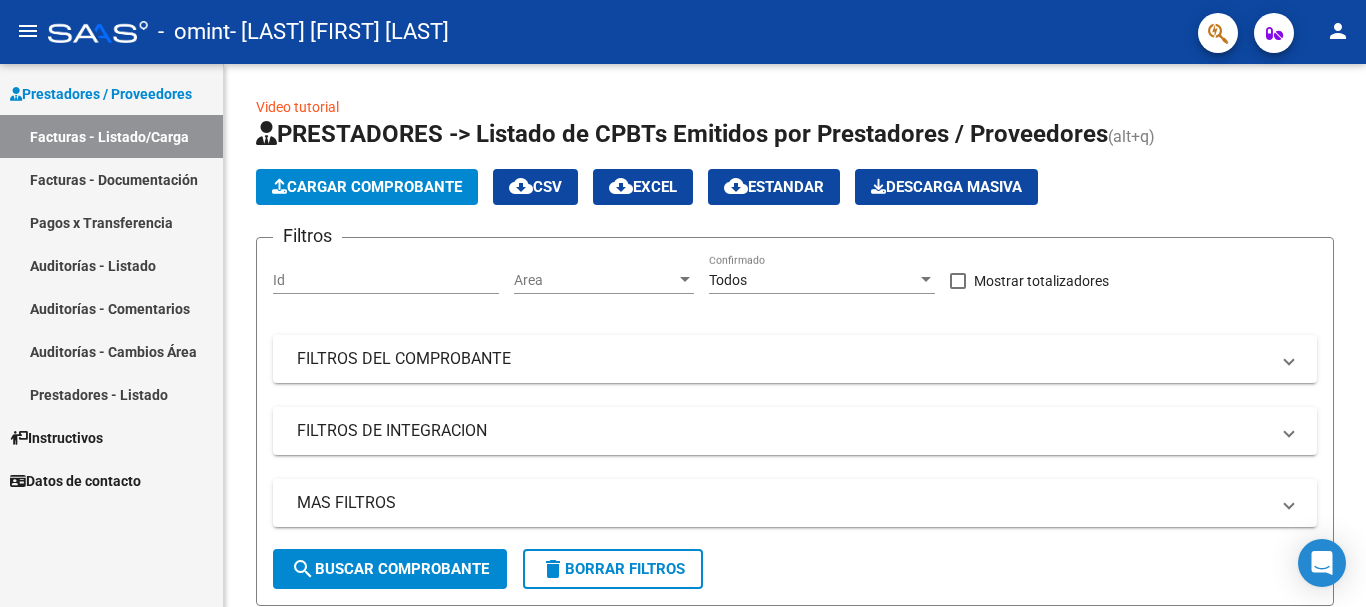 click on "Prestadores / Proveedores" at bounding box center (101, 94) 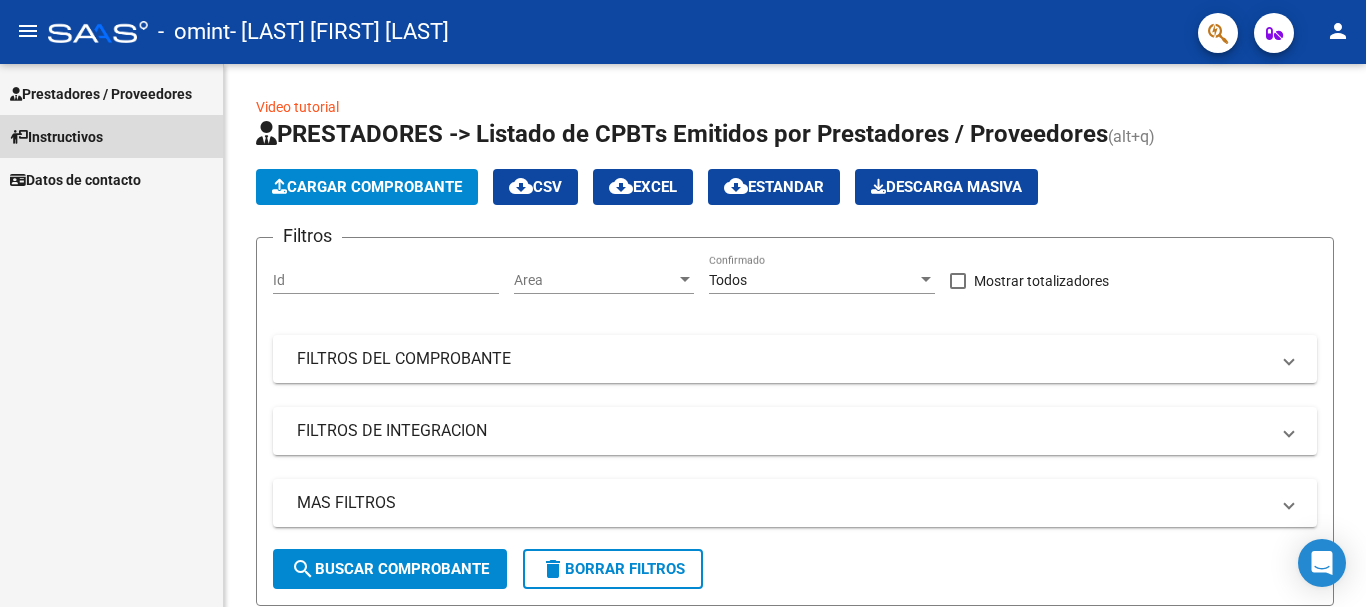click on "Instructivos" at bounding box center (56, 137) 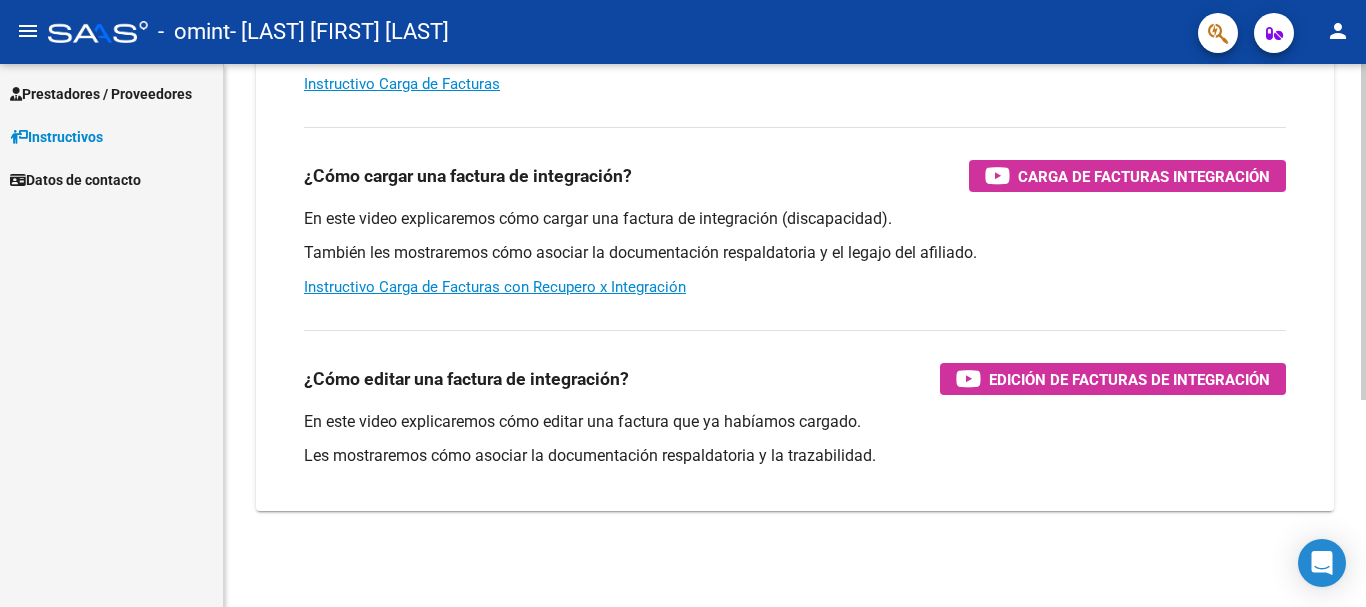 scroll, scrollTop: 0, scrollLeft: 0, axis: both 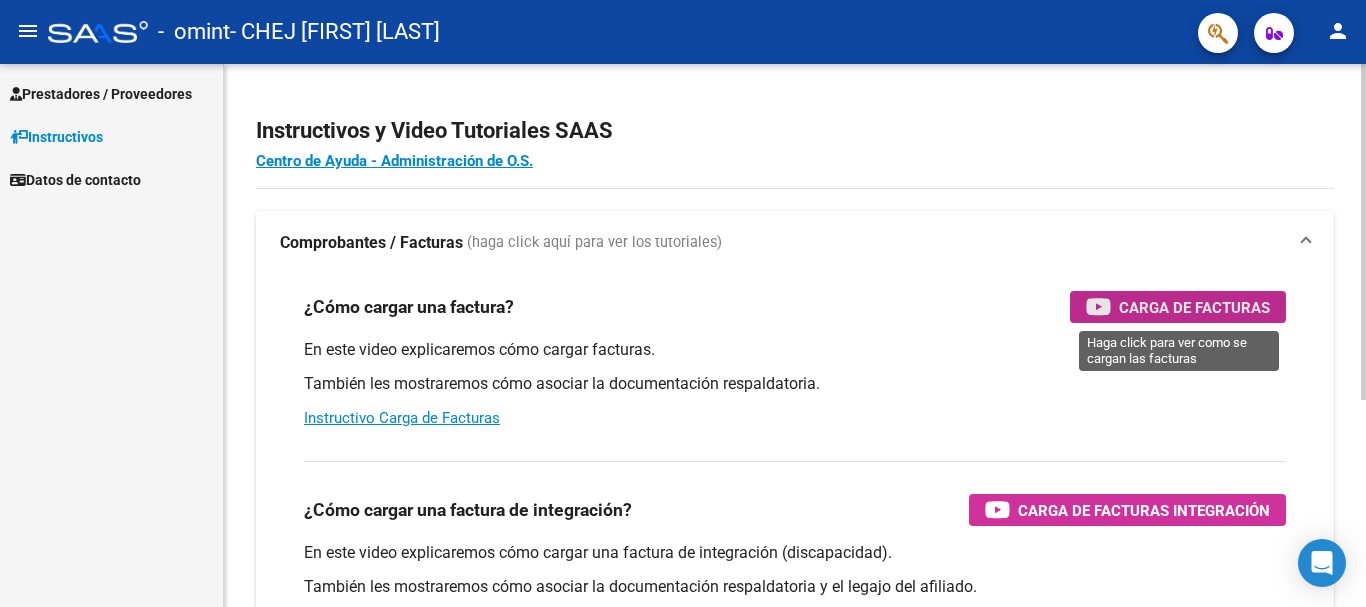 click on "Carga de Facturas" at bounding box center (1194, 307) 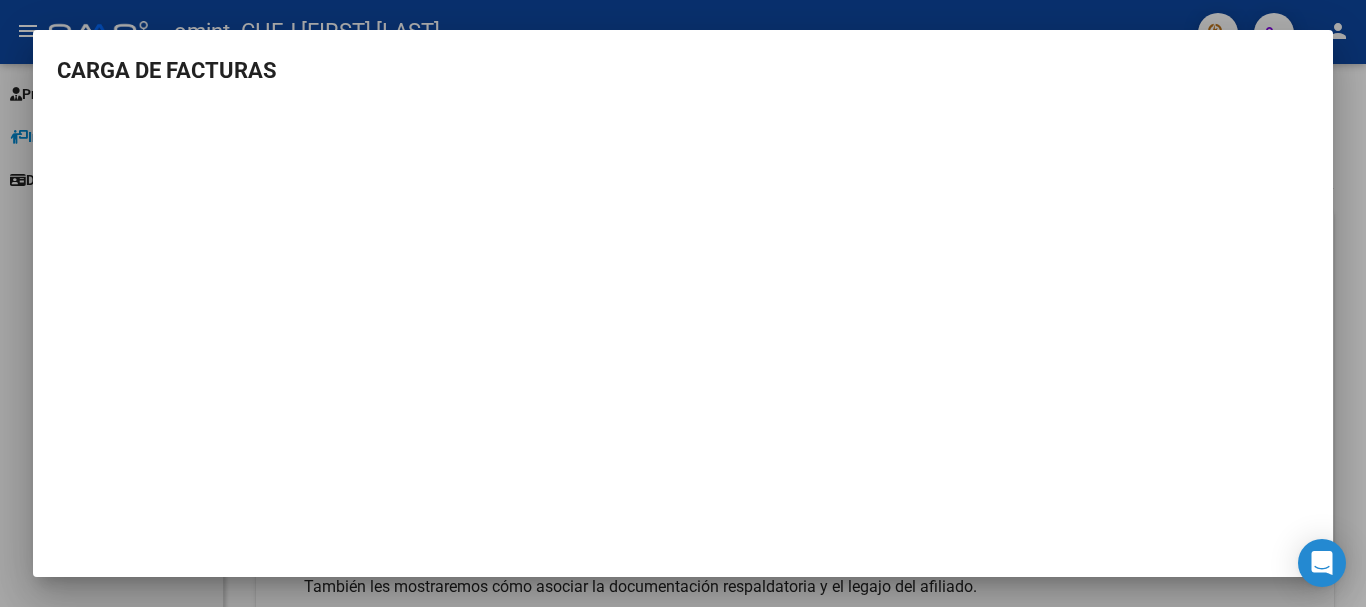 scroll, scrollTop: 2, scrollLeft: 0, axis: vertical 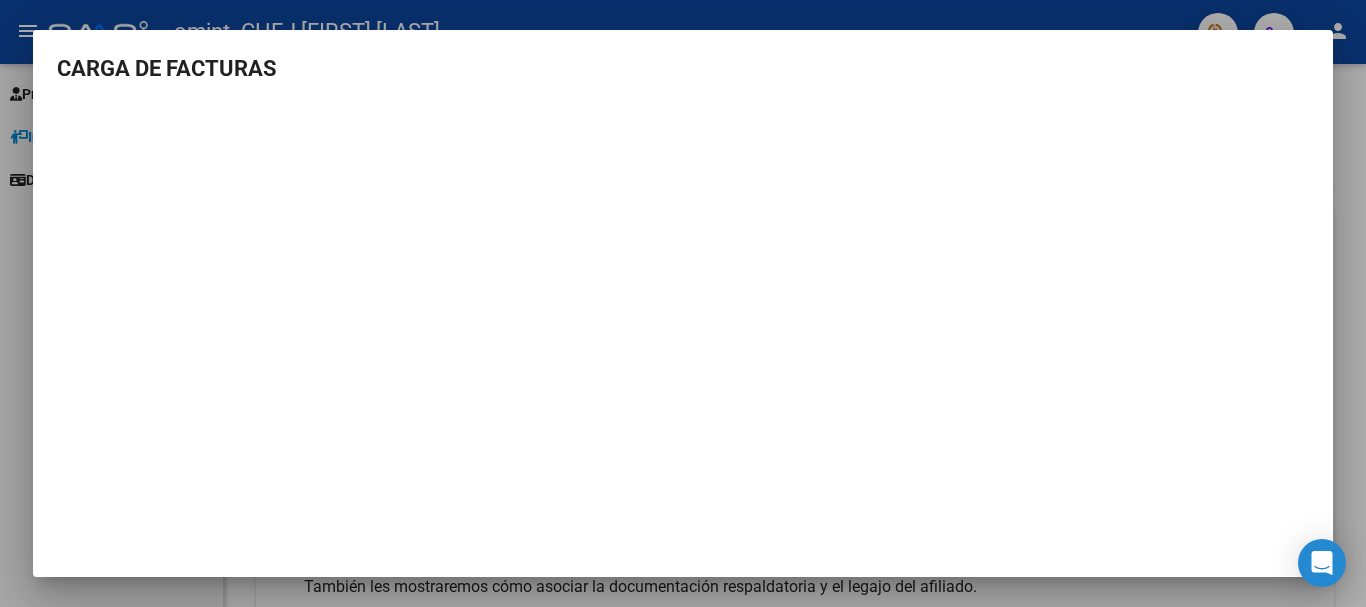 click at bounding box center [683, 303] 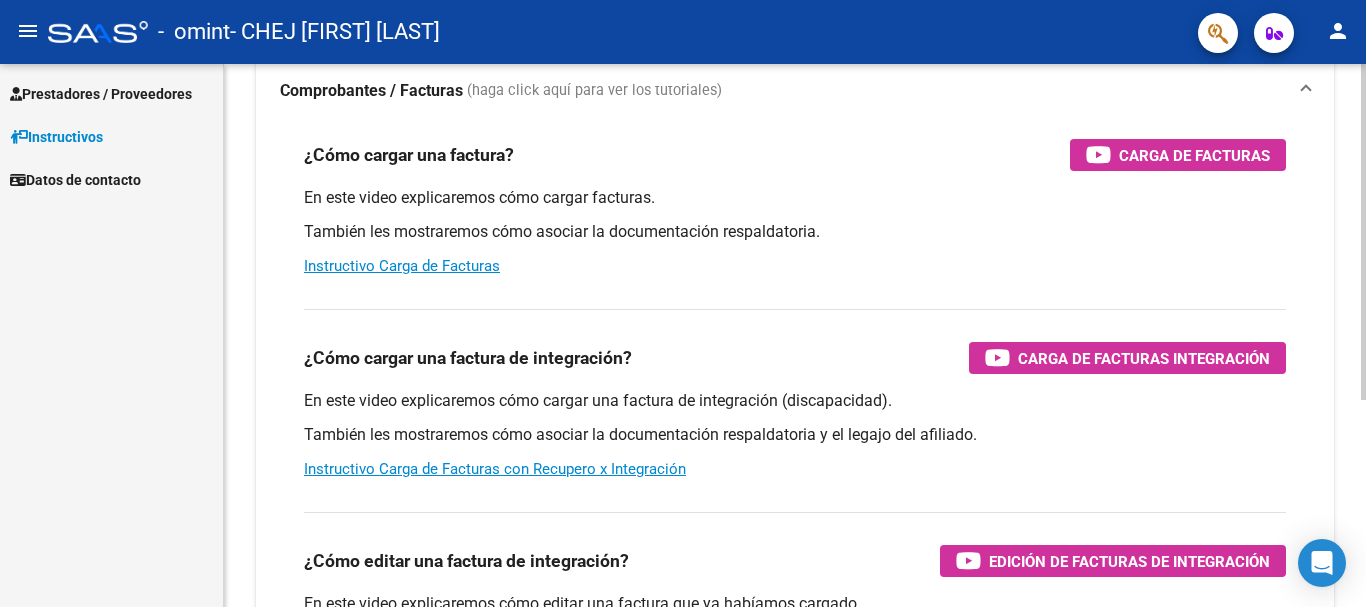 scroll, scrollTop: 200, scrollLeft: 0, axis: vertical 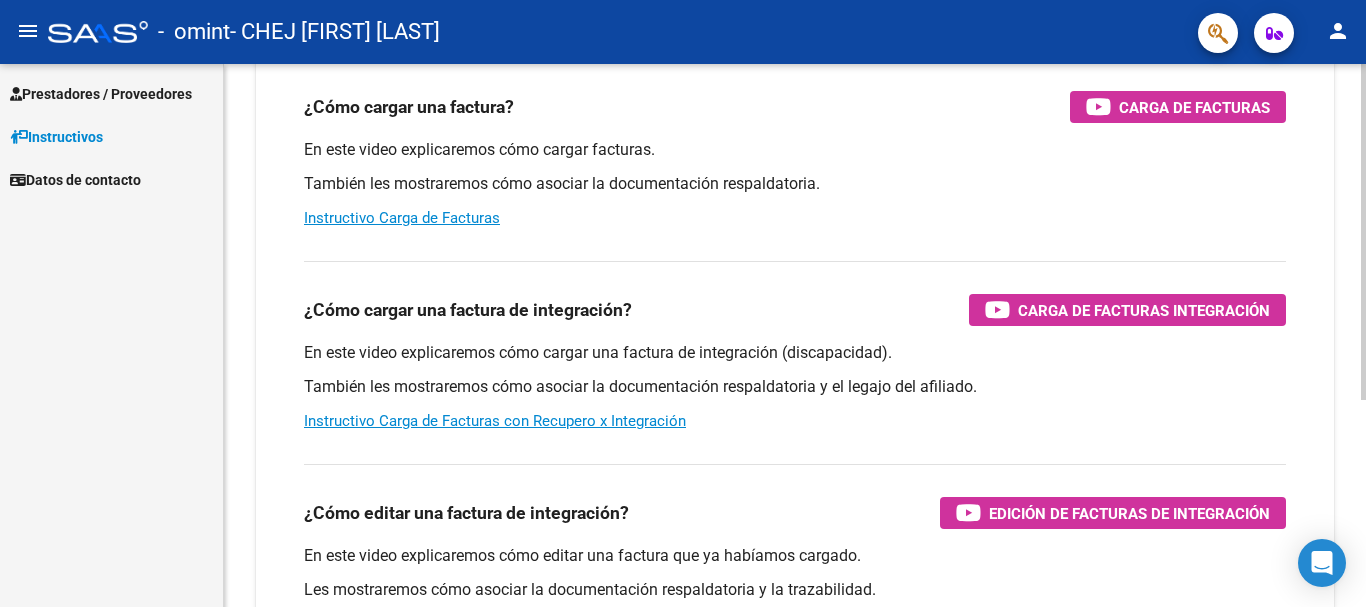 click on "¿Cómo cargar una factura de integración?    Carga de Facturas Integración En este video explicaremos cómo cargar una factura de integración (discapacidad). También les mostraremos cómo asociar la documentación respaldatoria y el legajo del afiliado. Instructivo Carga de Facturas con Recupero x Integración" at bounding box center (795, 346) 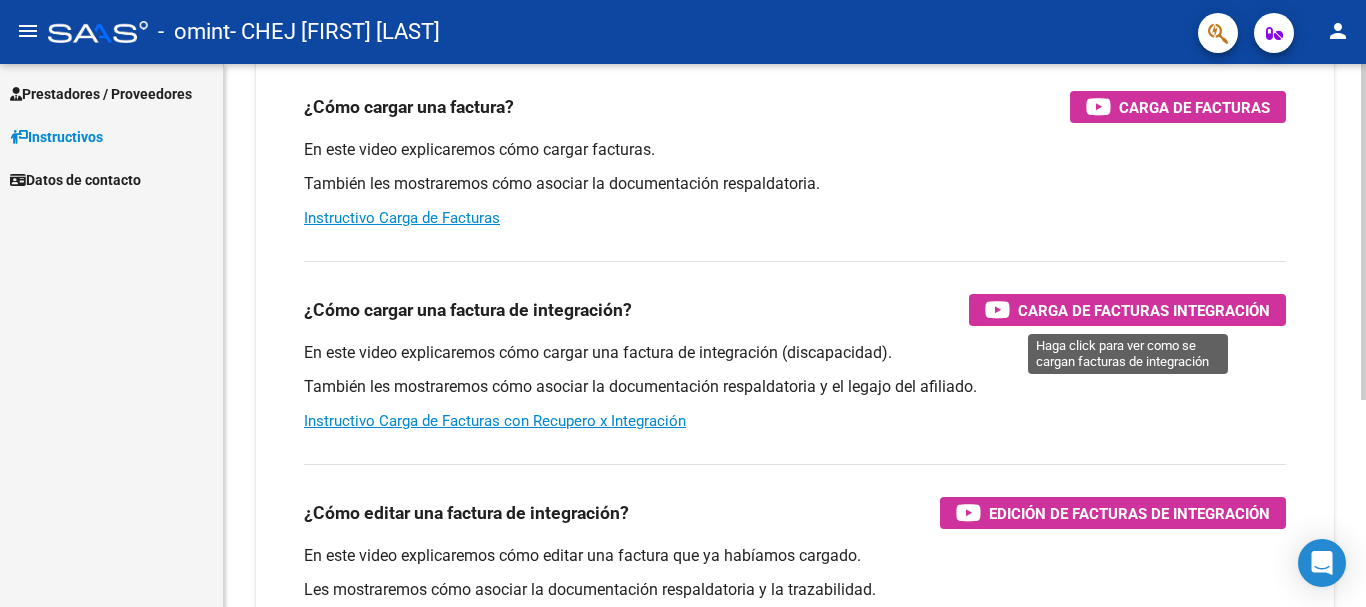 click on "Carga de Facturas Integración" at bounding box center [1144, 310] 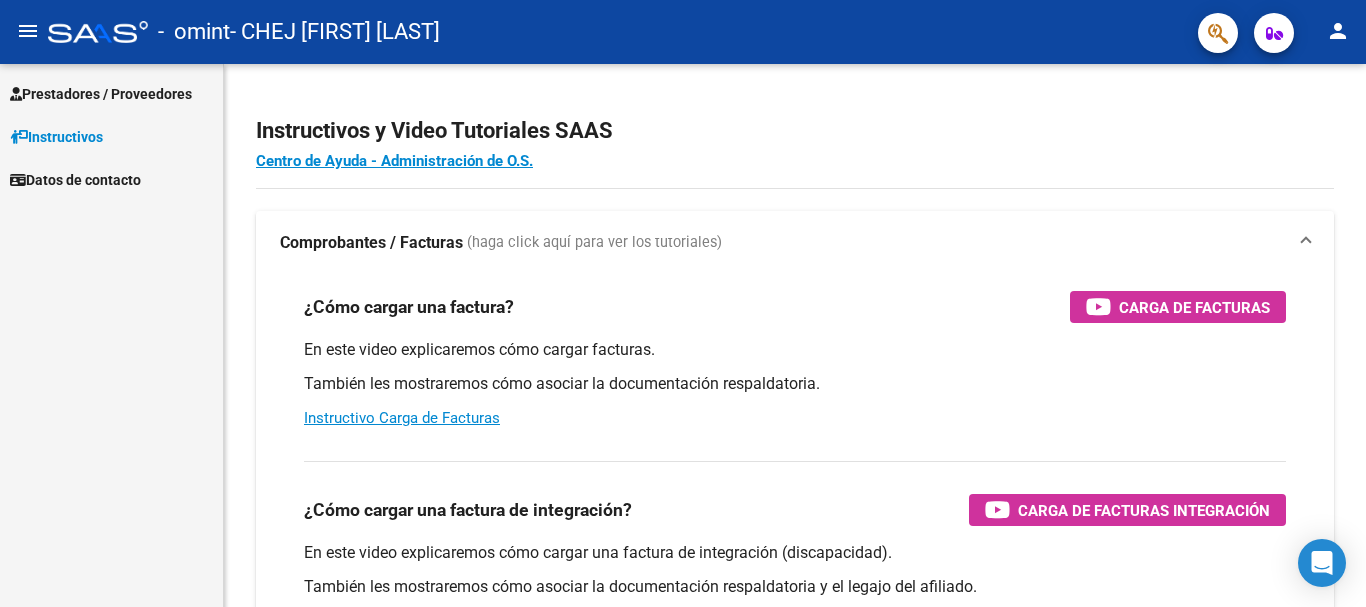 scroll, scrollTop: 0, scrollLeft: 0, axis: both 